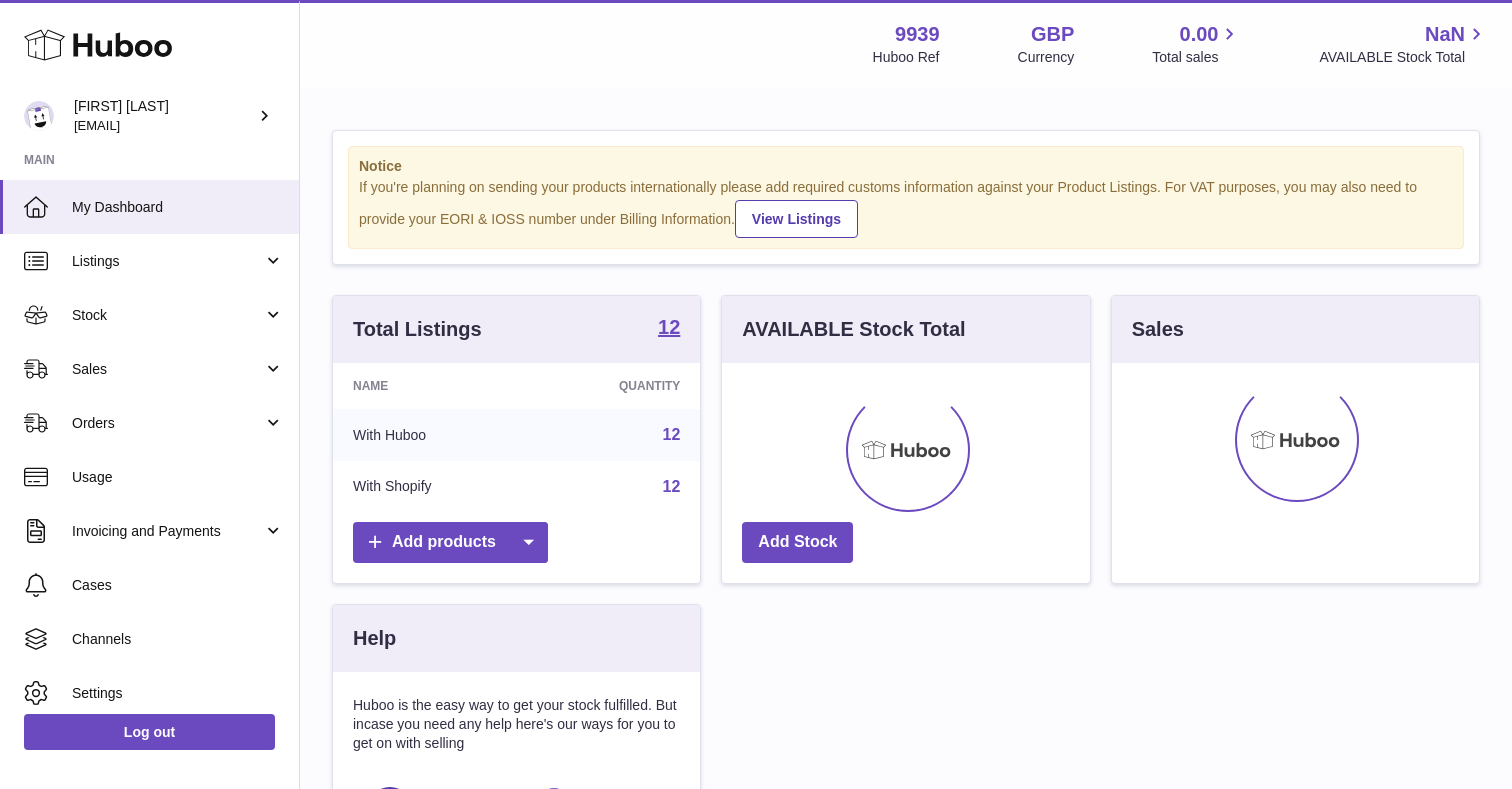 scroll, scrollTop: 0, scrollLeft: 0, axis: both 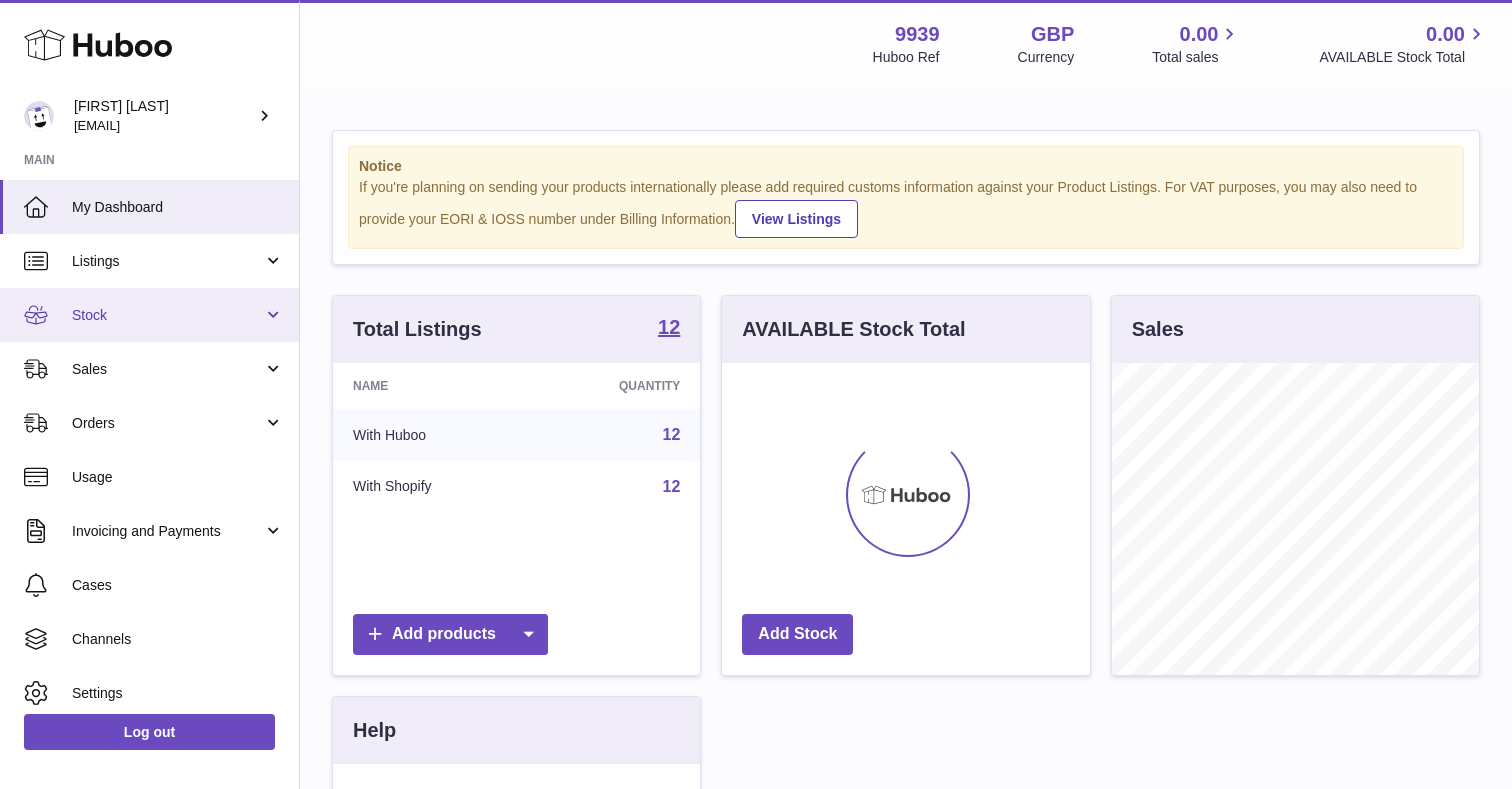 click on "Stock" at bounding box center (149, 315) 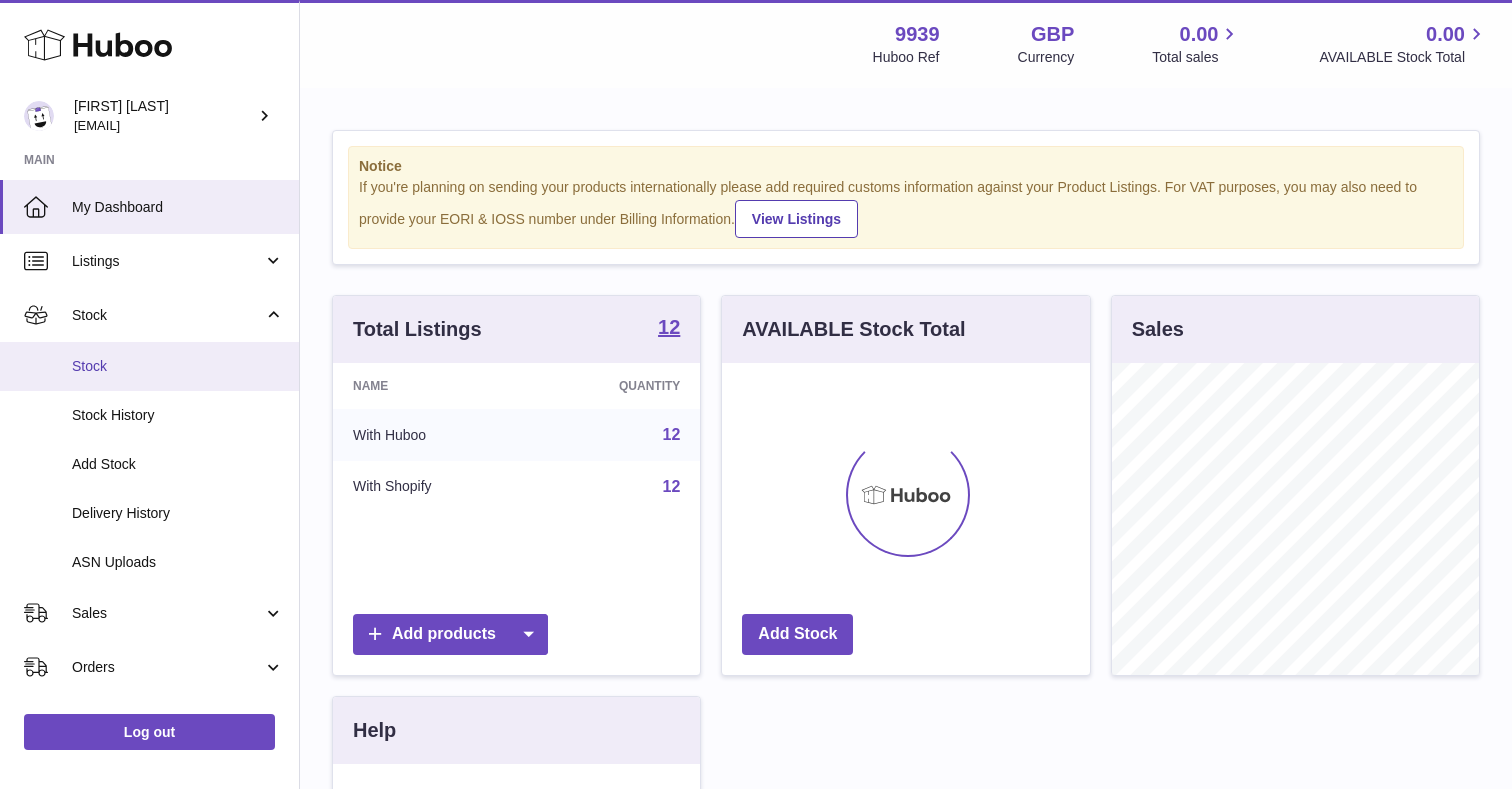 click on "Stock" at bounding box center [178, 366] 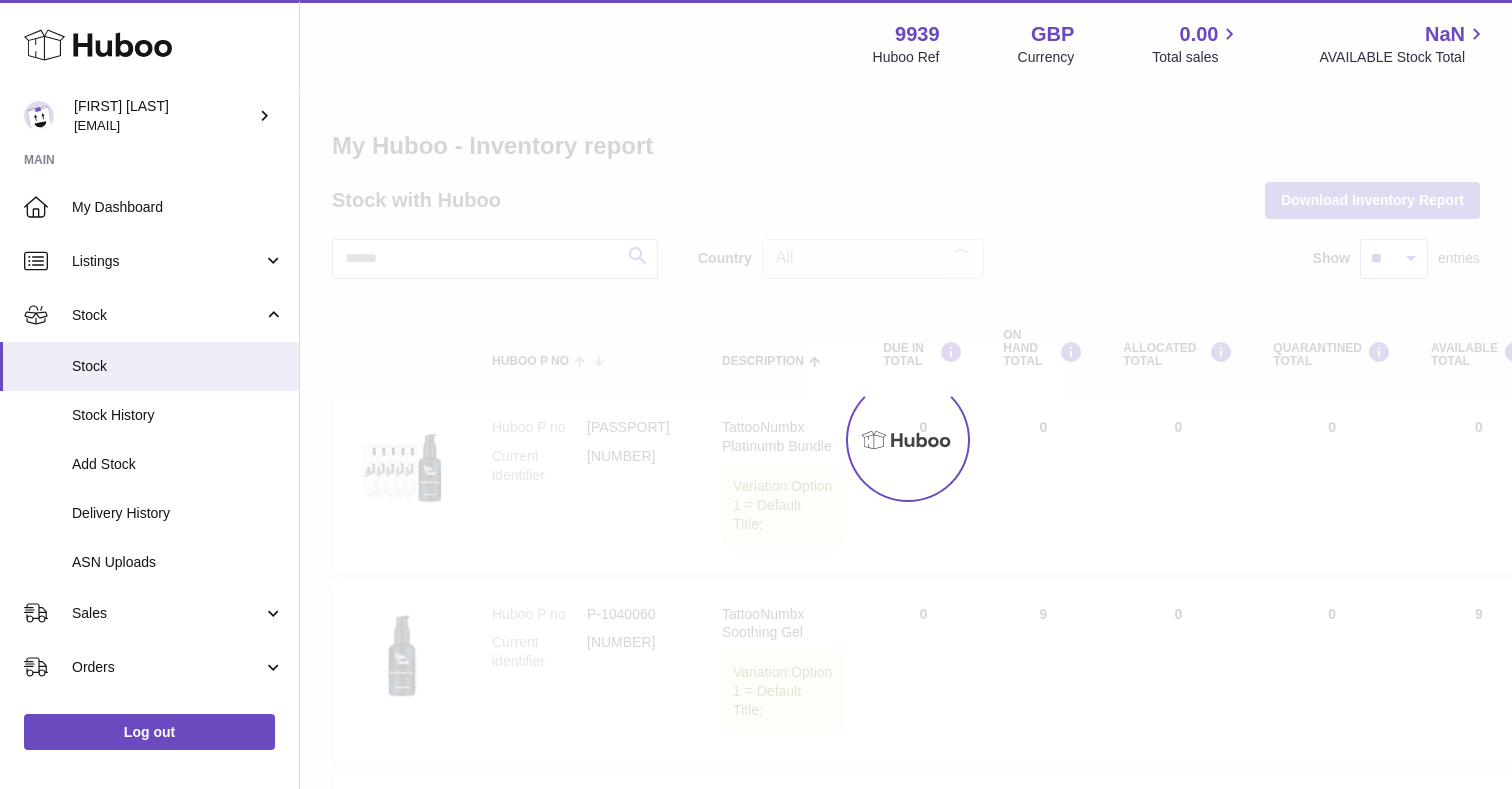 scroll, scrollTop: 0, scrollLeft: 0, axis: both 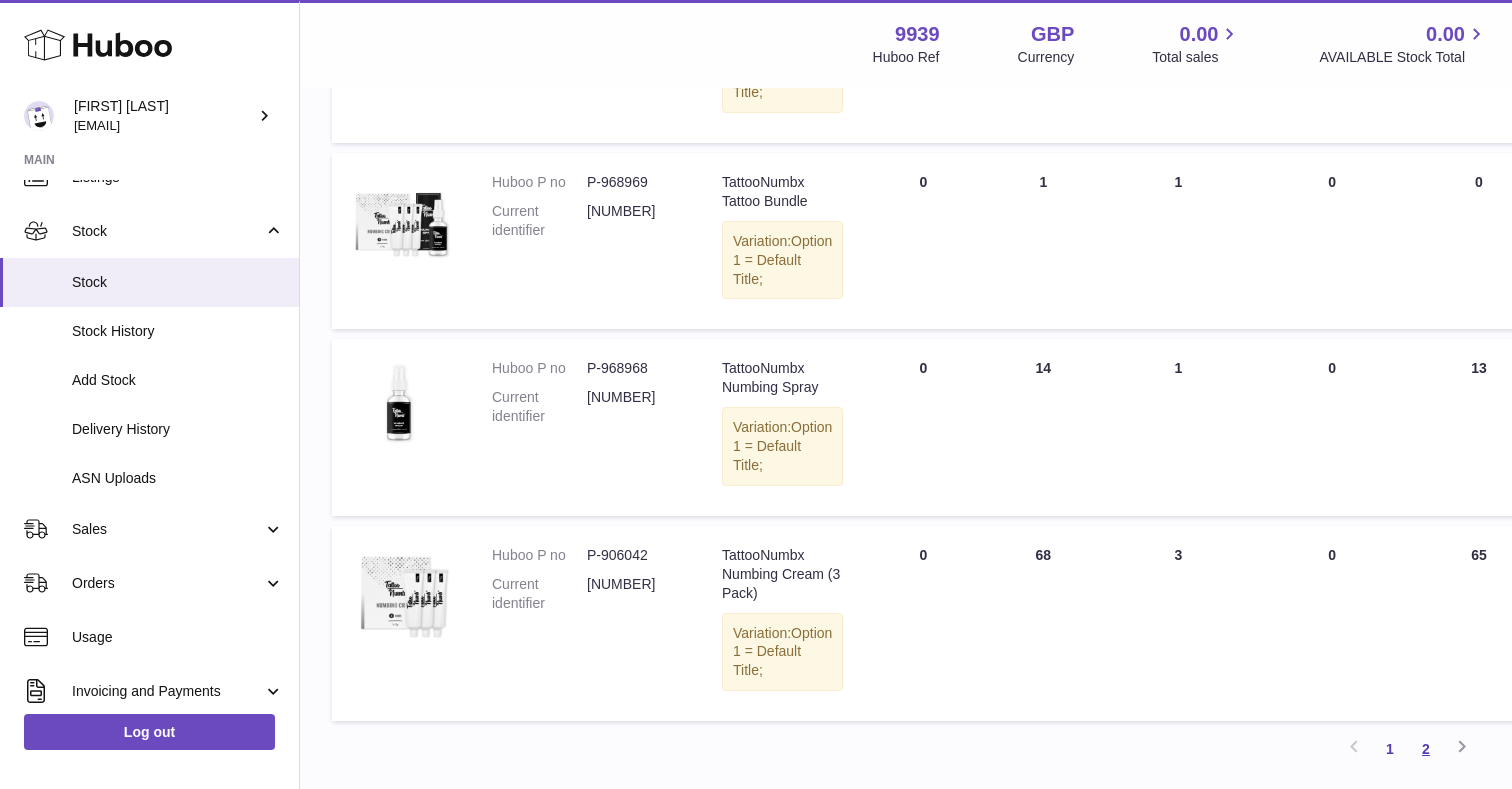 click on "2" at bounding box center (1426, 749) 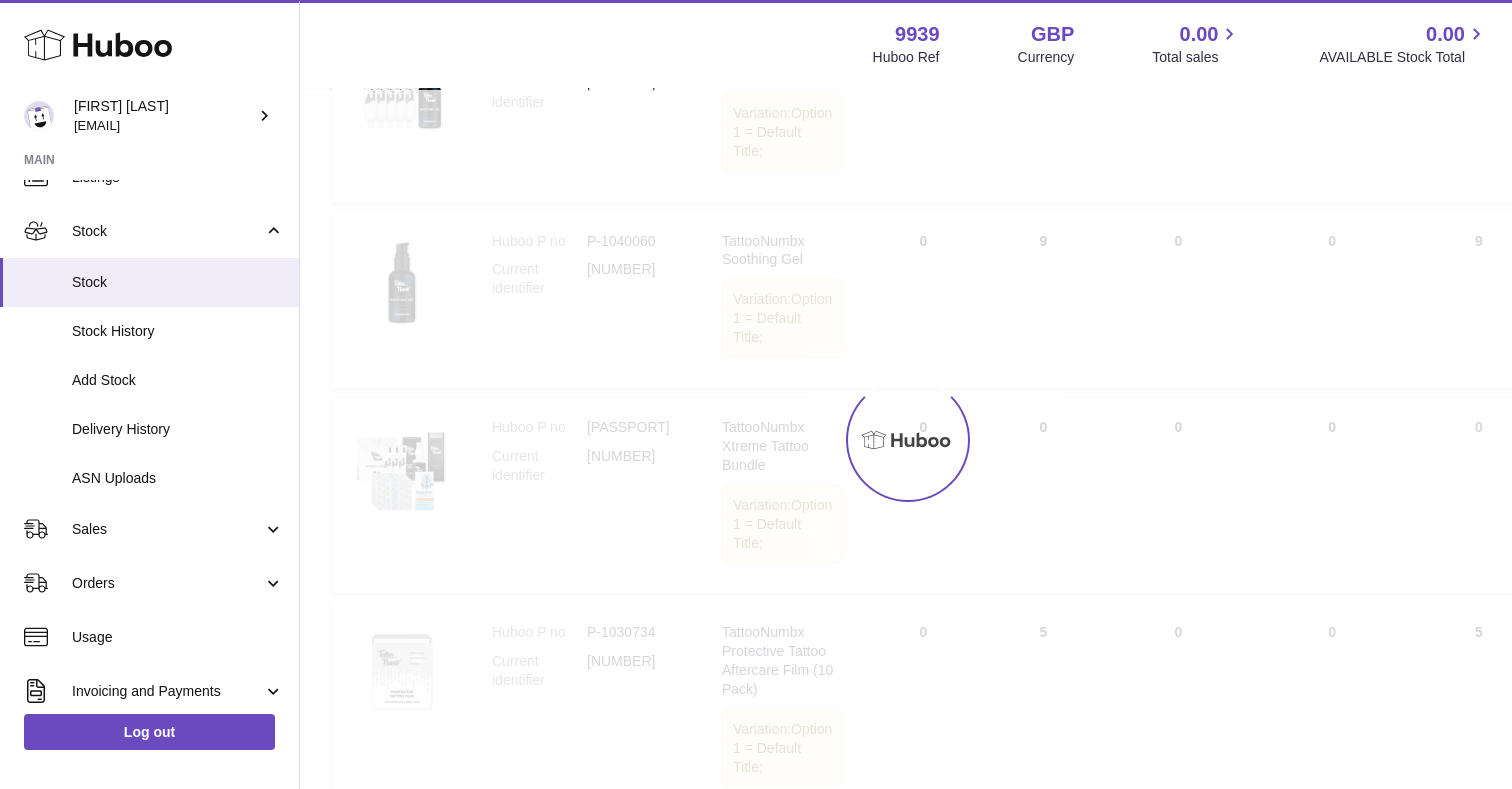 scroll, scrollTop: 90, scrollLeft: 0, axis: vertical 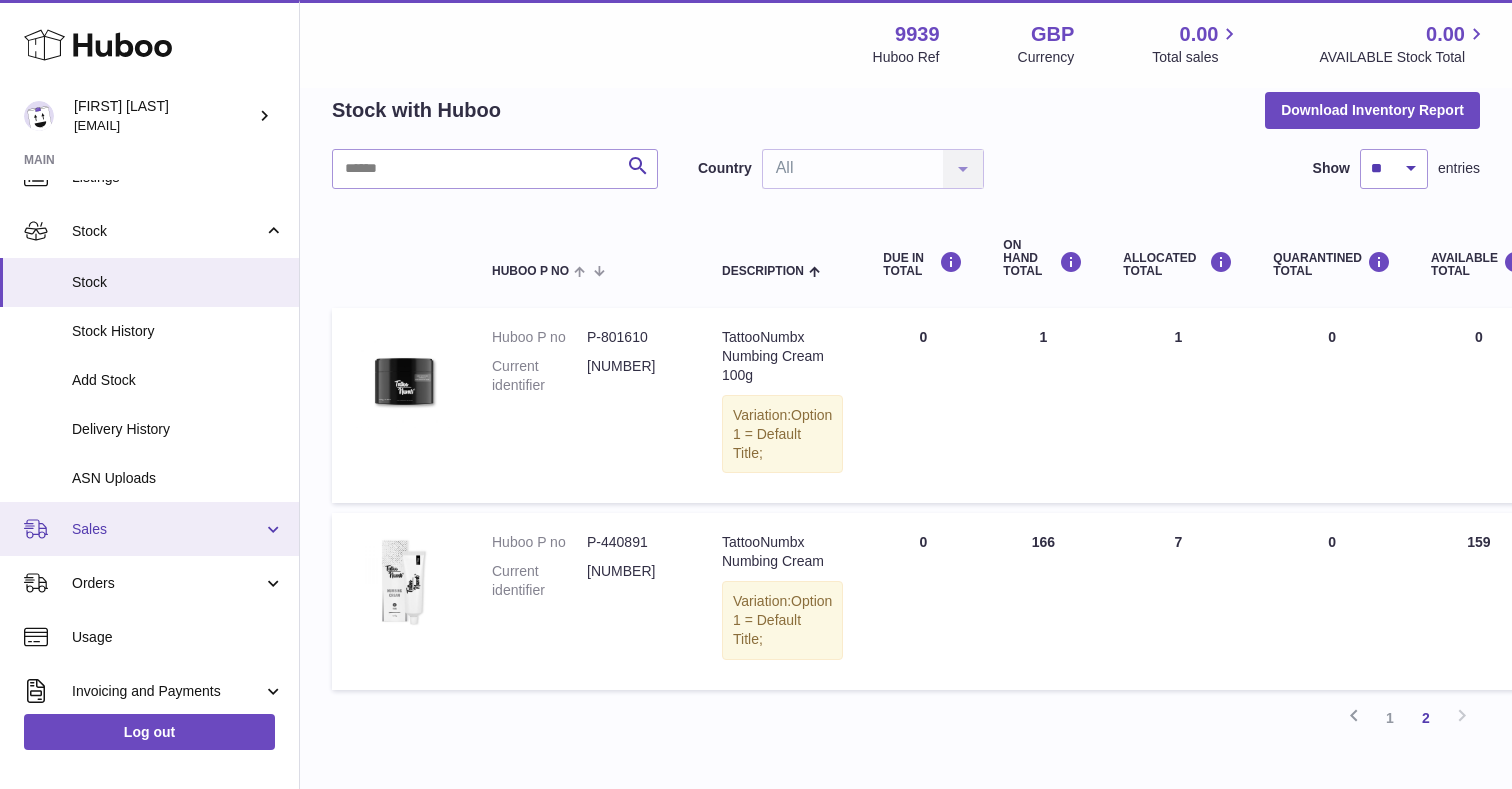 click on "Sales" at bounding box center [167, 529] 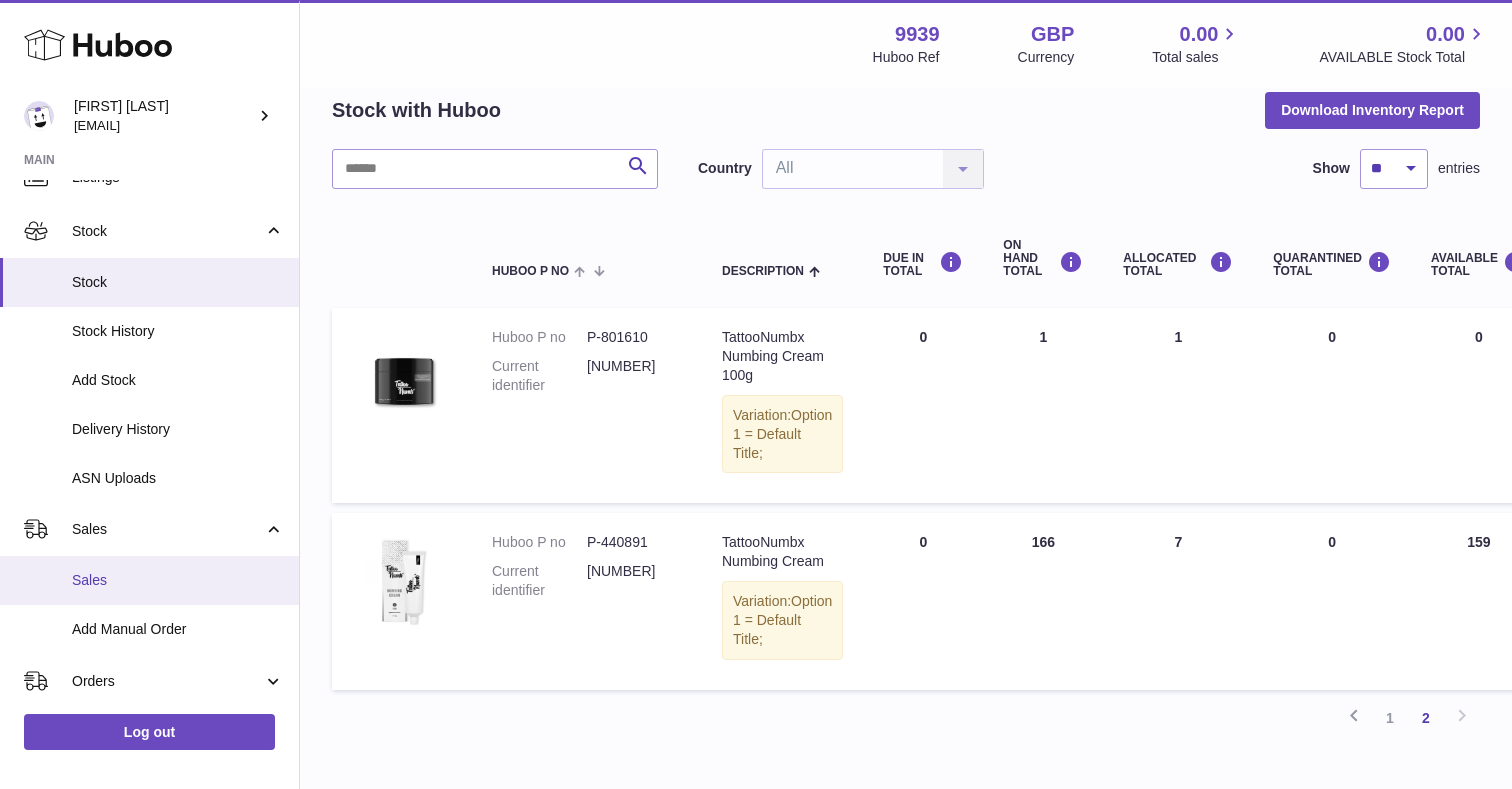 click on "Sales" at bounding box center (178, 580) 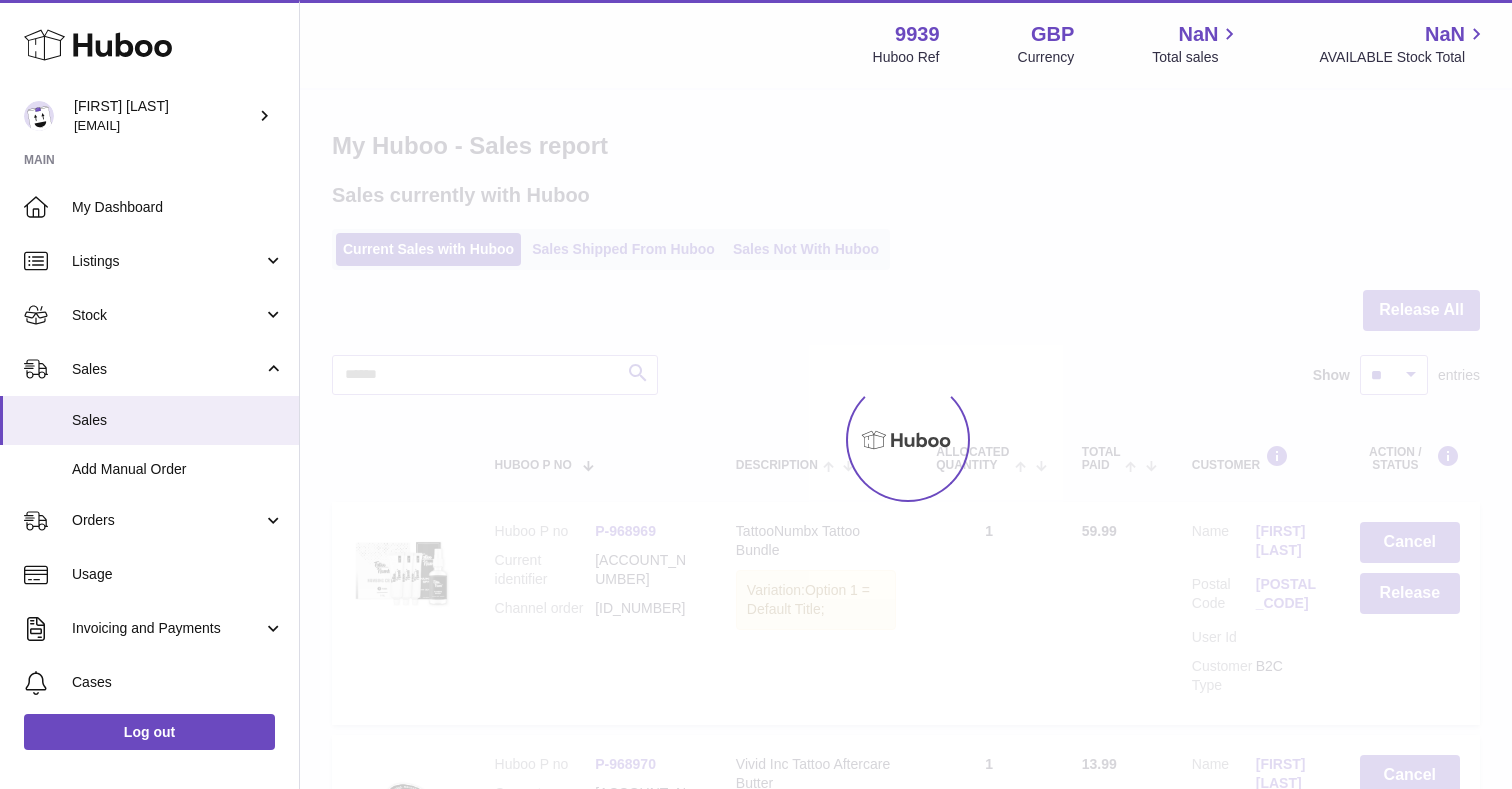 scroll, scrollTop: 0, scrollLeft: 0, axis: both 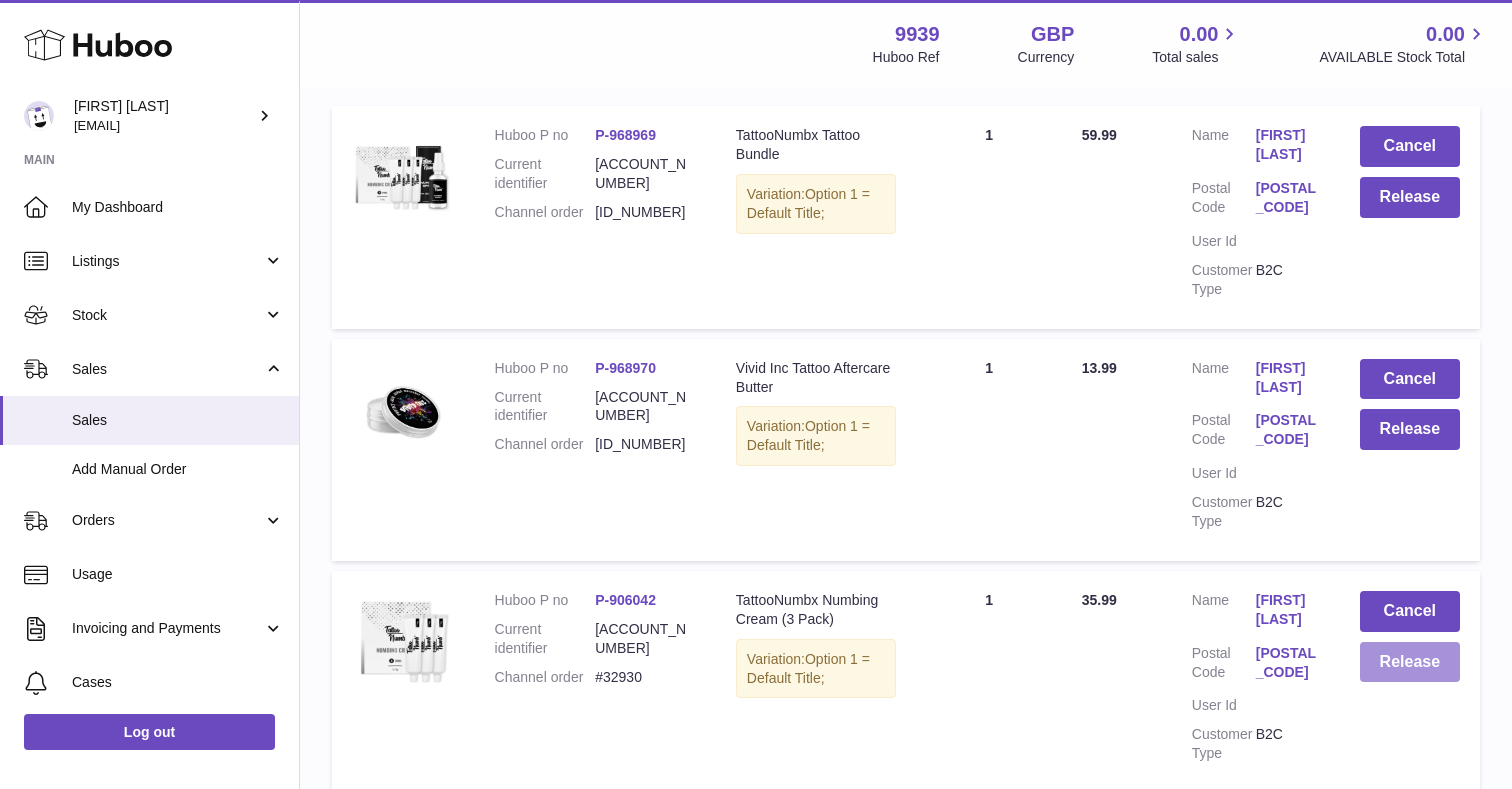 click on "Release" at bounding box center (1410, 662) 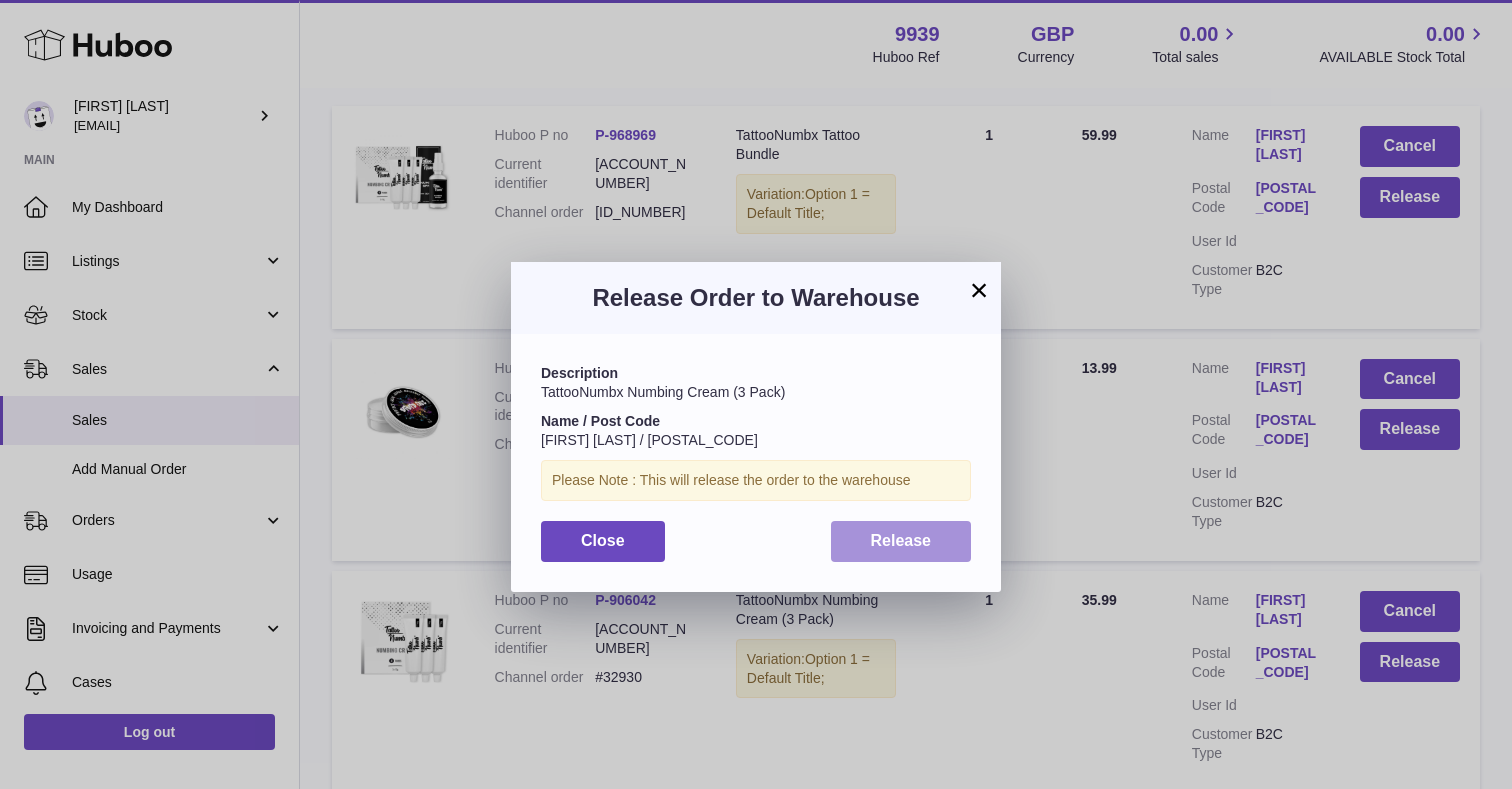 click on "Release" at bounding box center [901, 541] 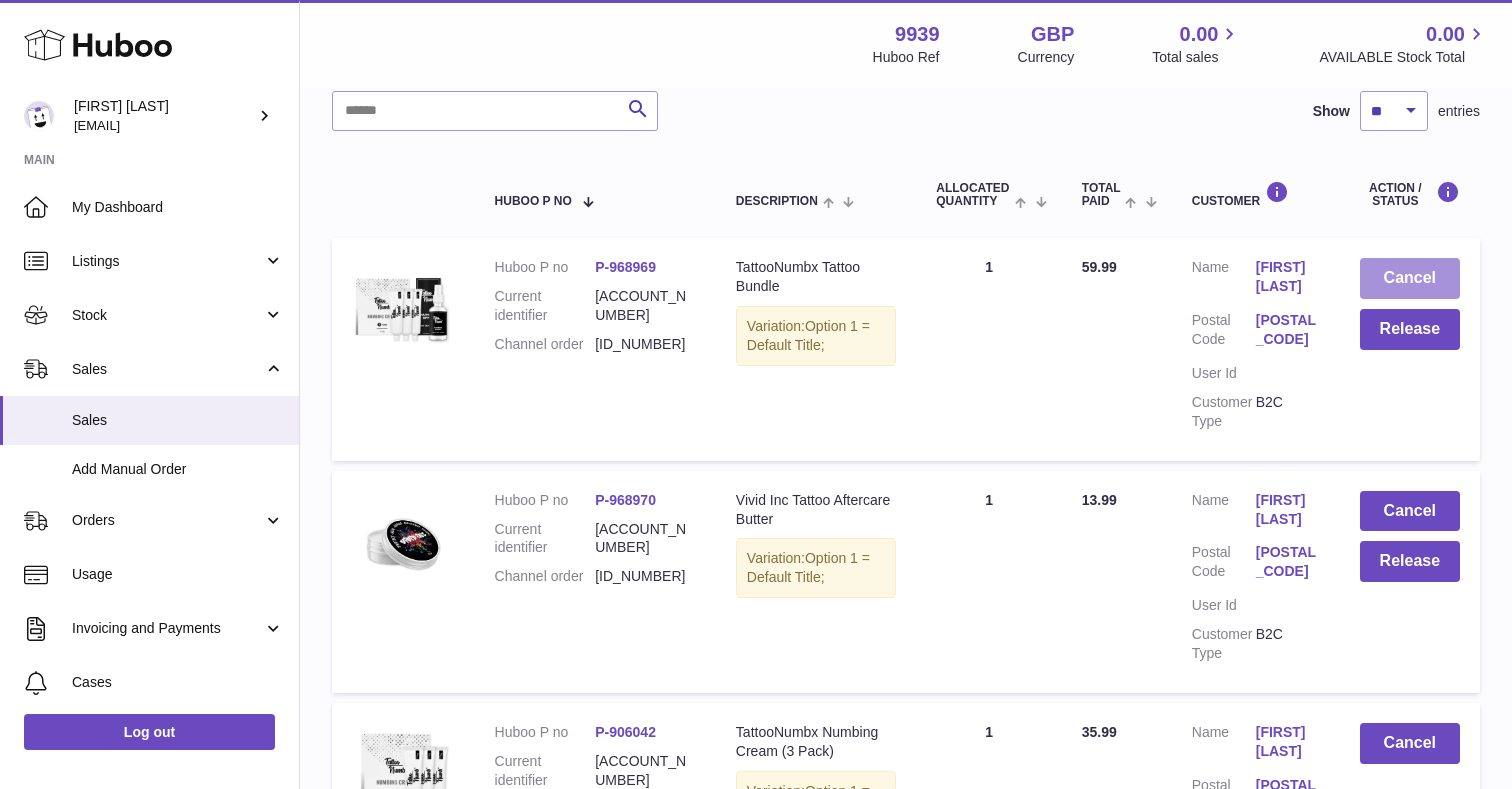 scroll, scrollTop: 262, scrollLeft: 0, axis: vertical 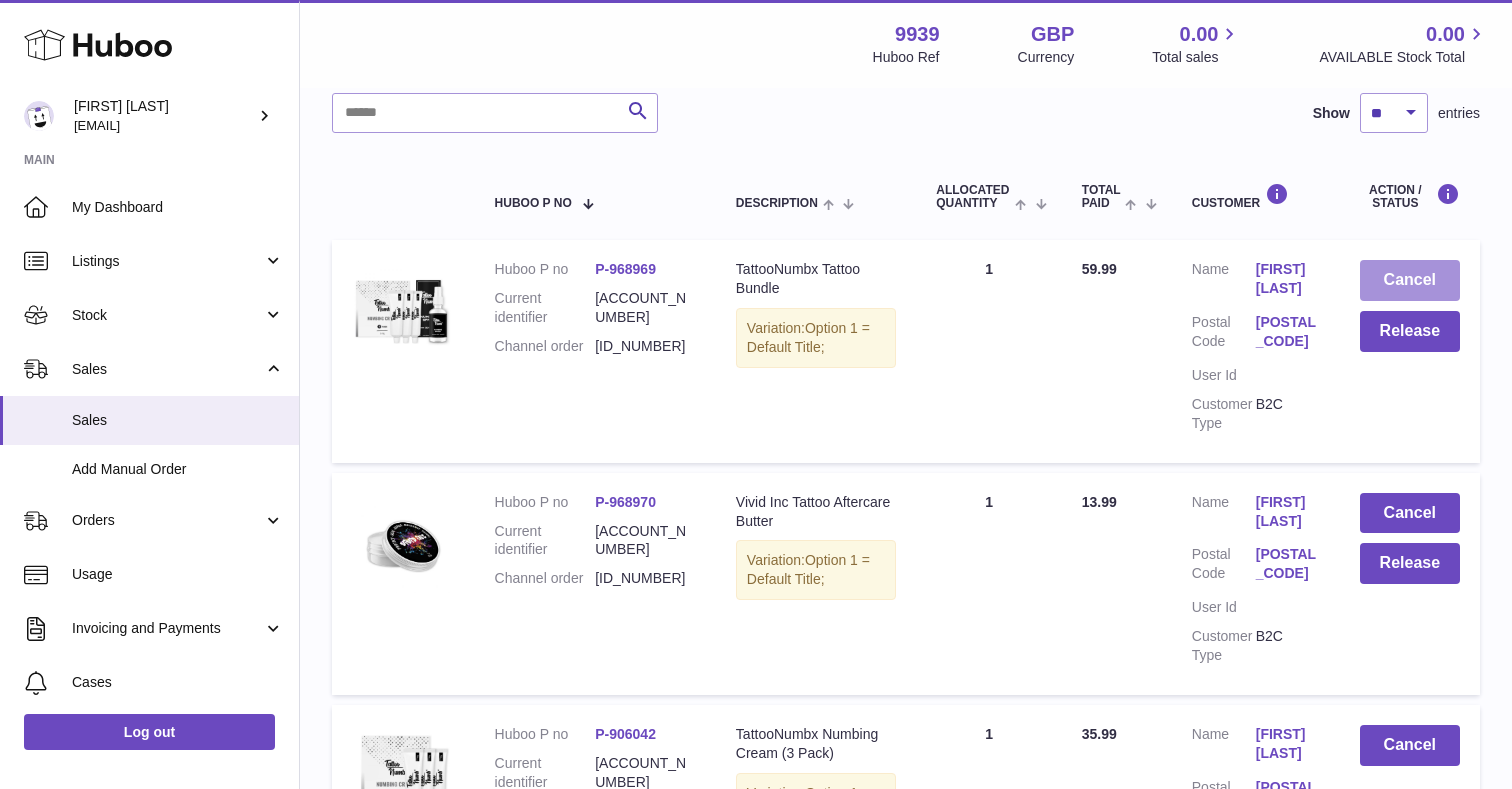 click on "Cancel" at bounding box center [1410, 280] 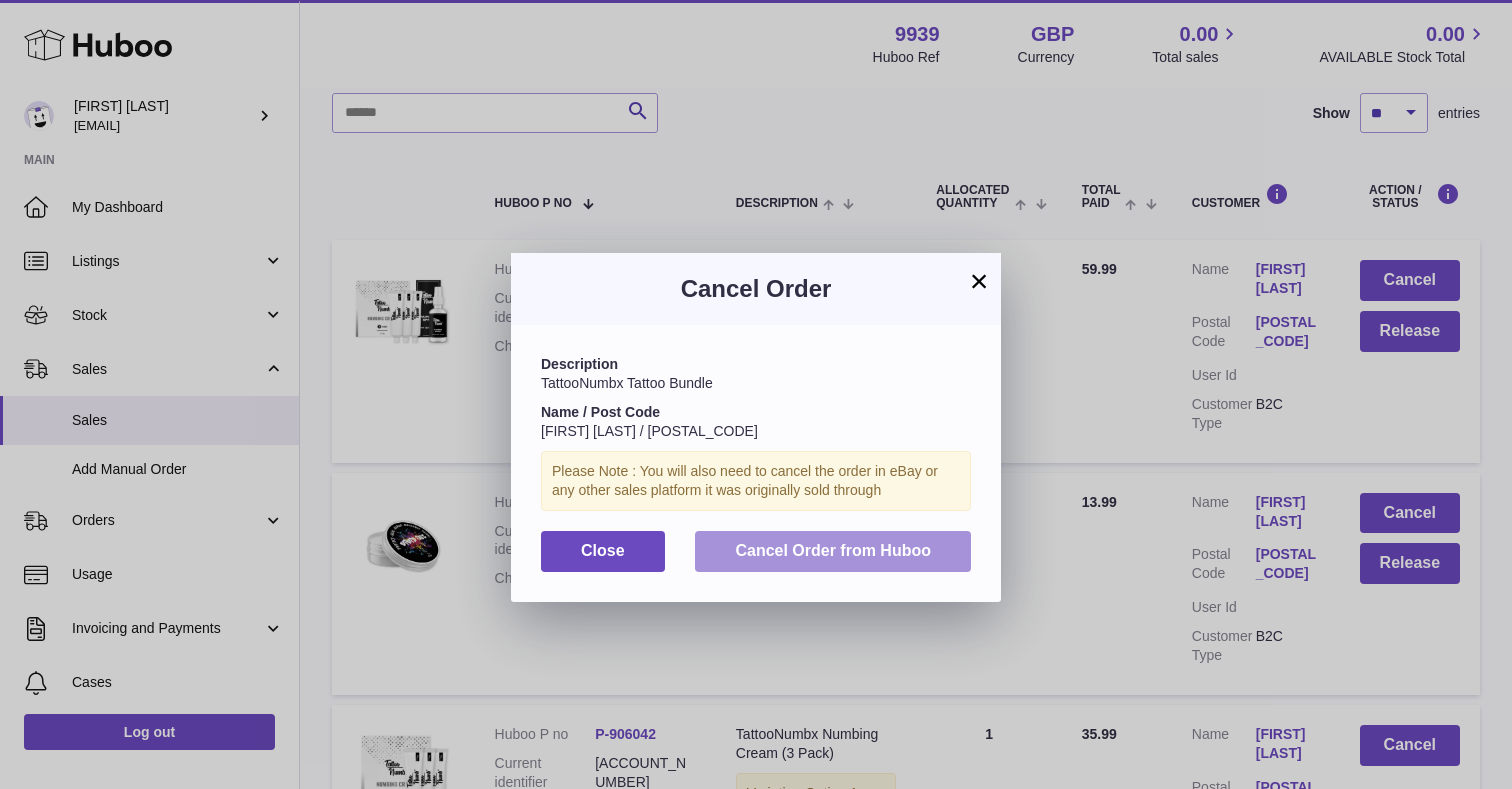 click on "Cancel Order from Huboo" at bounding box center (833, 550) 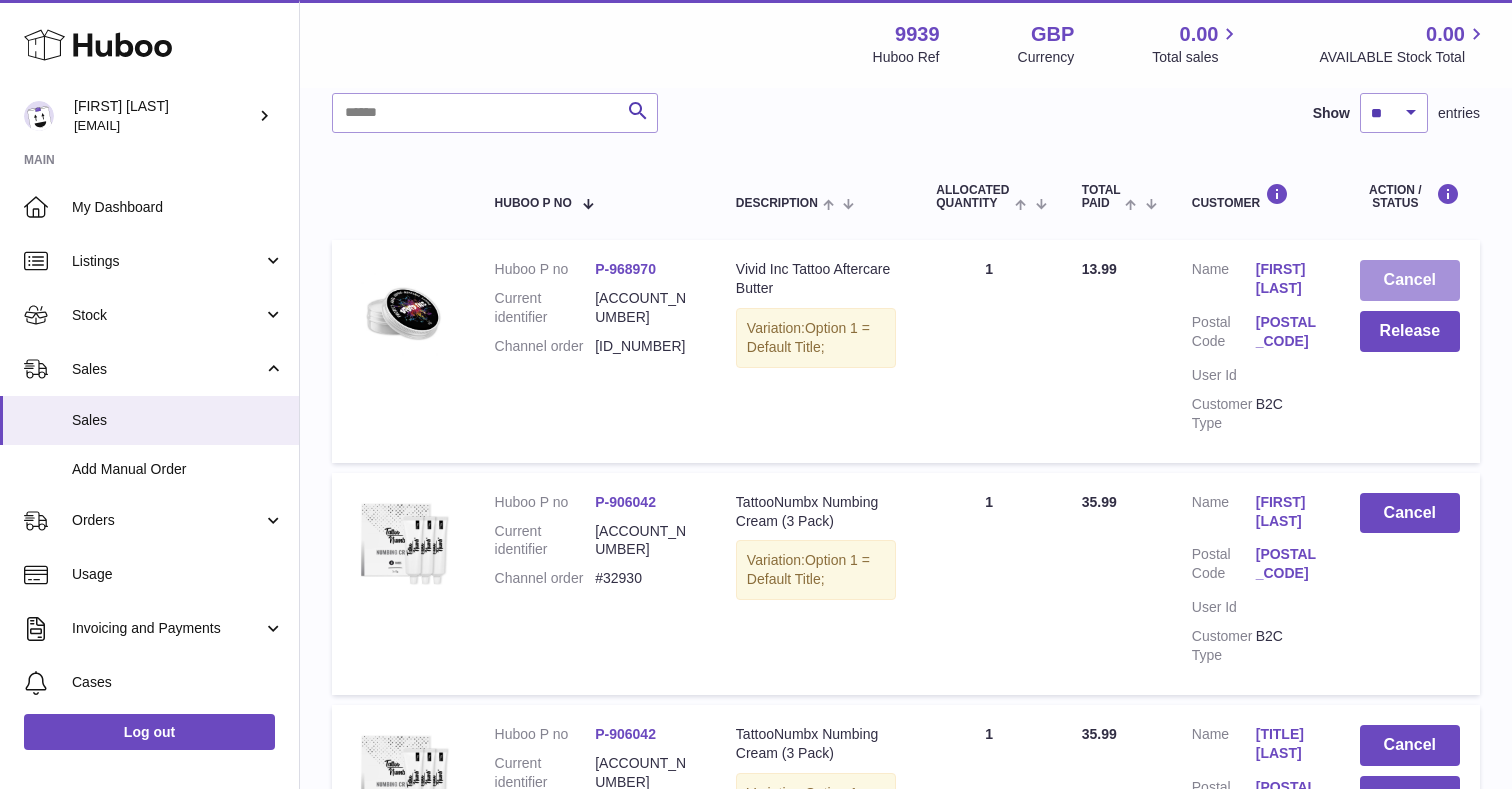 click on "Cancel" at bounding box center [1410, 280] 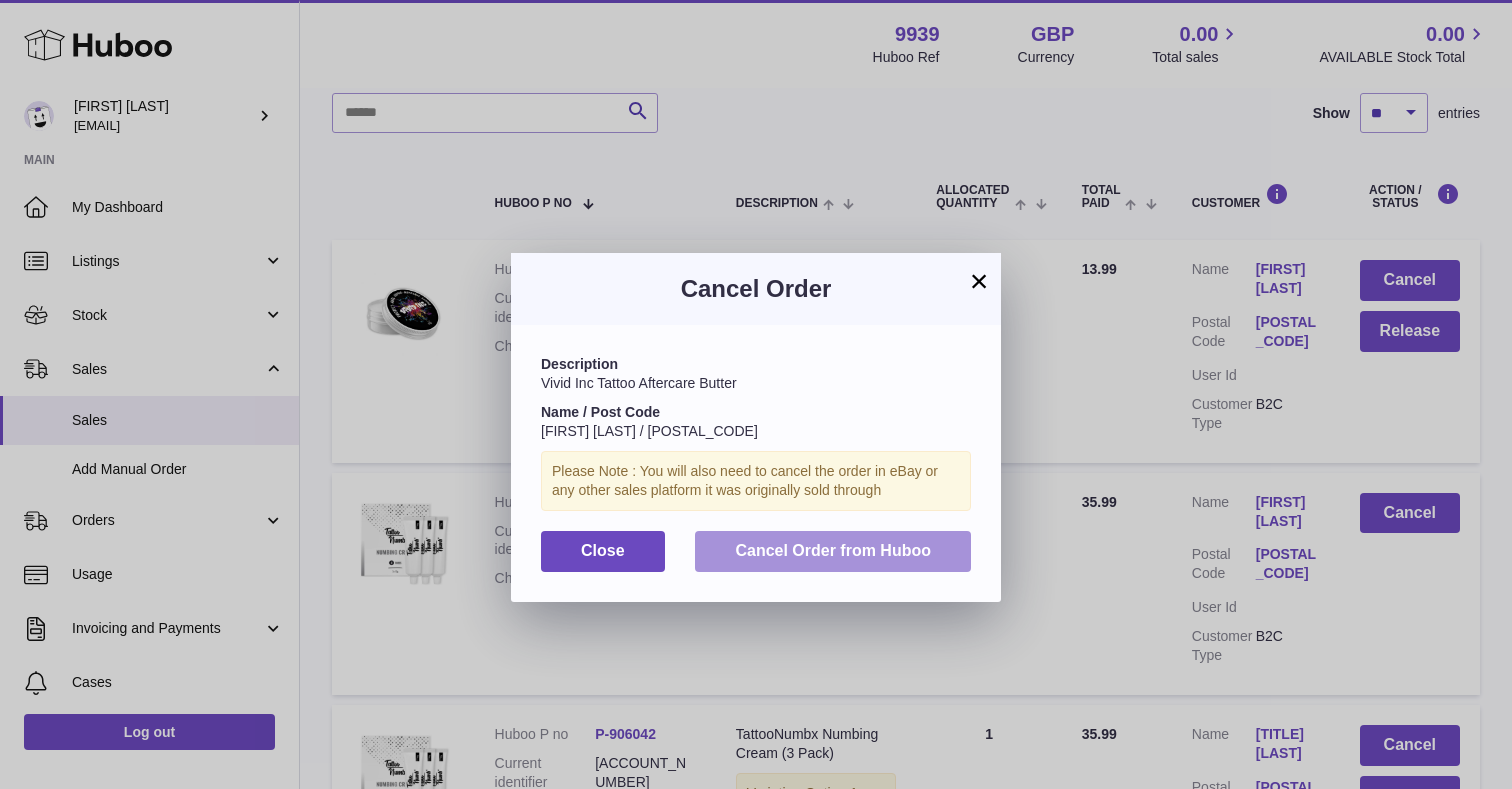click on "Cancel Order from Huboo" at bounding box center [833, 551] 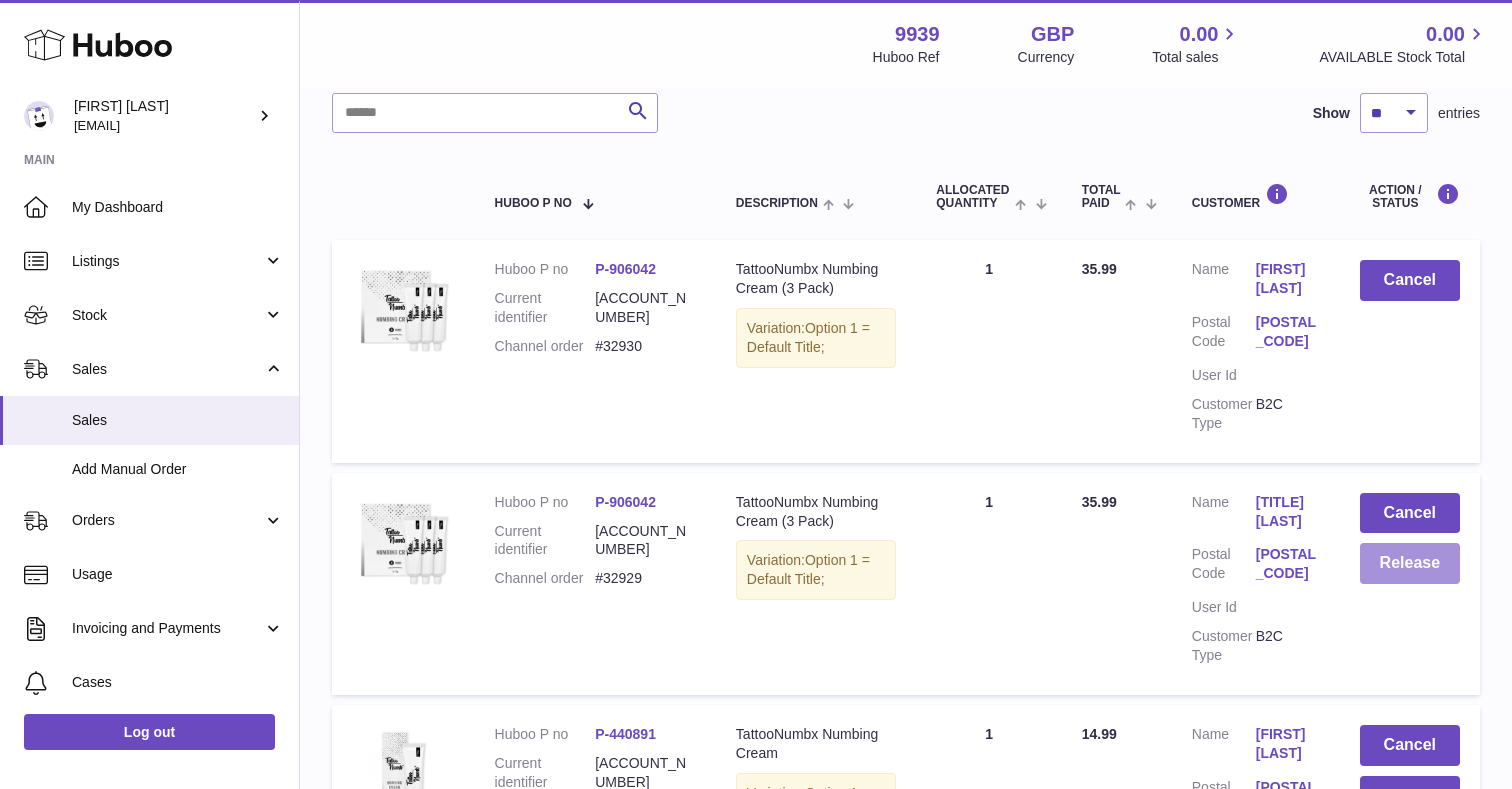 click on "Release" at bounding box center [1410, 563] 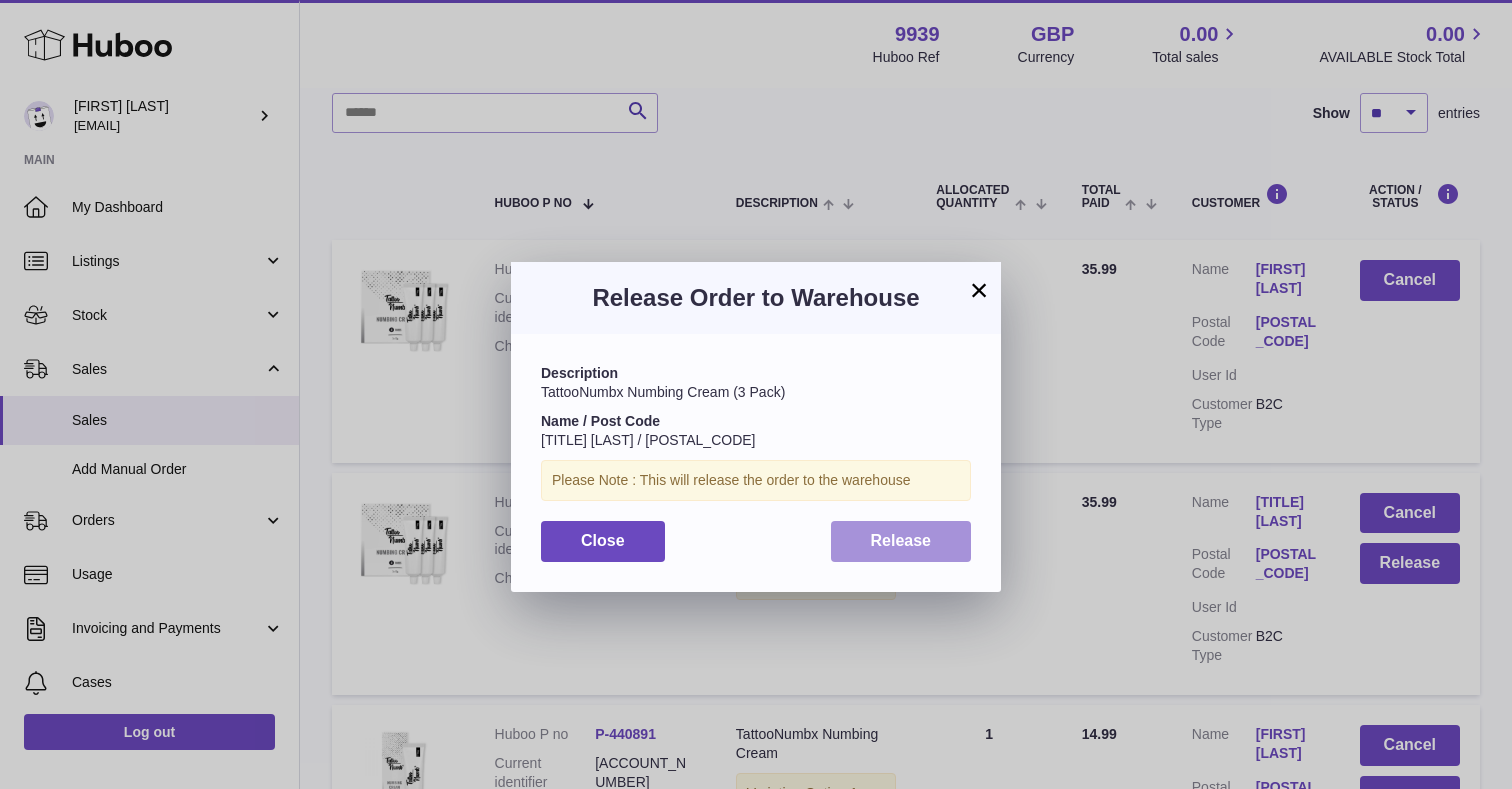 click on "Release" at bounding box center (901, 541) 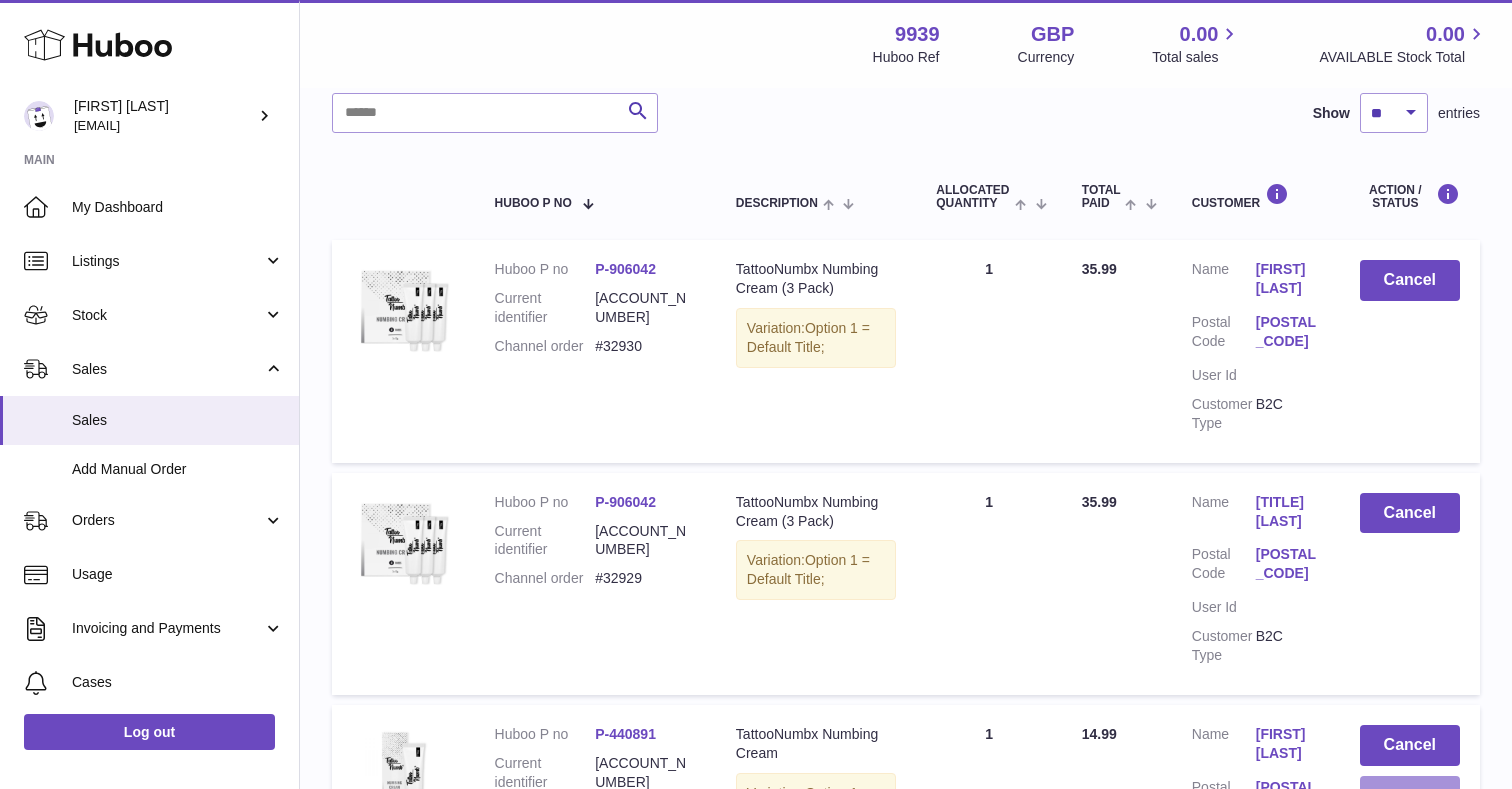 click on "Release" at bounding box center (1410, 796) 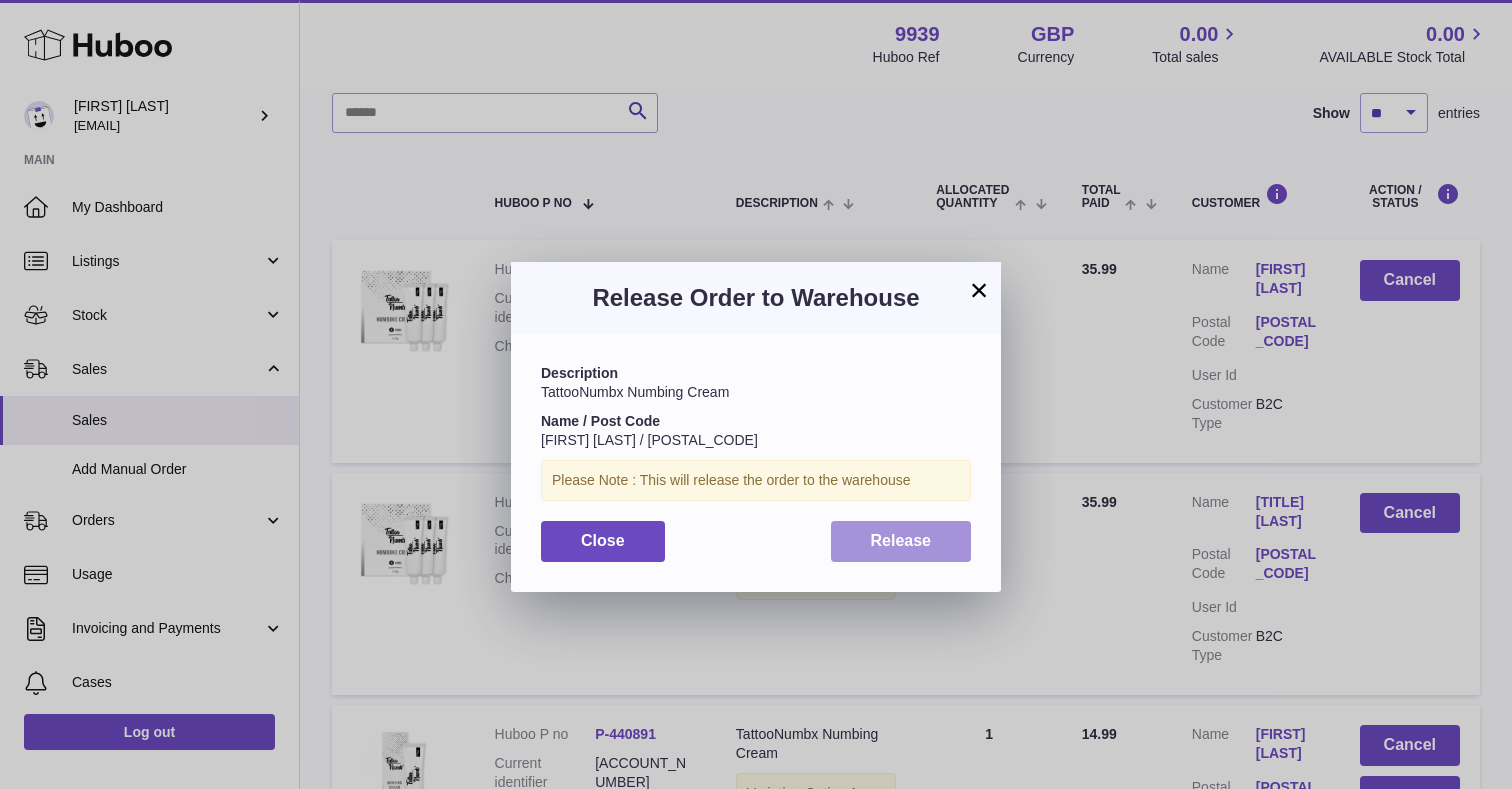 click on "Release" at bounding box center [901, 541] 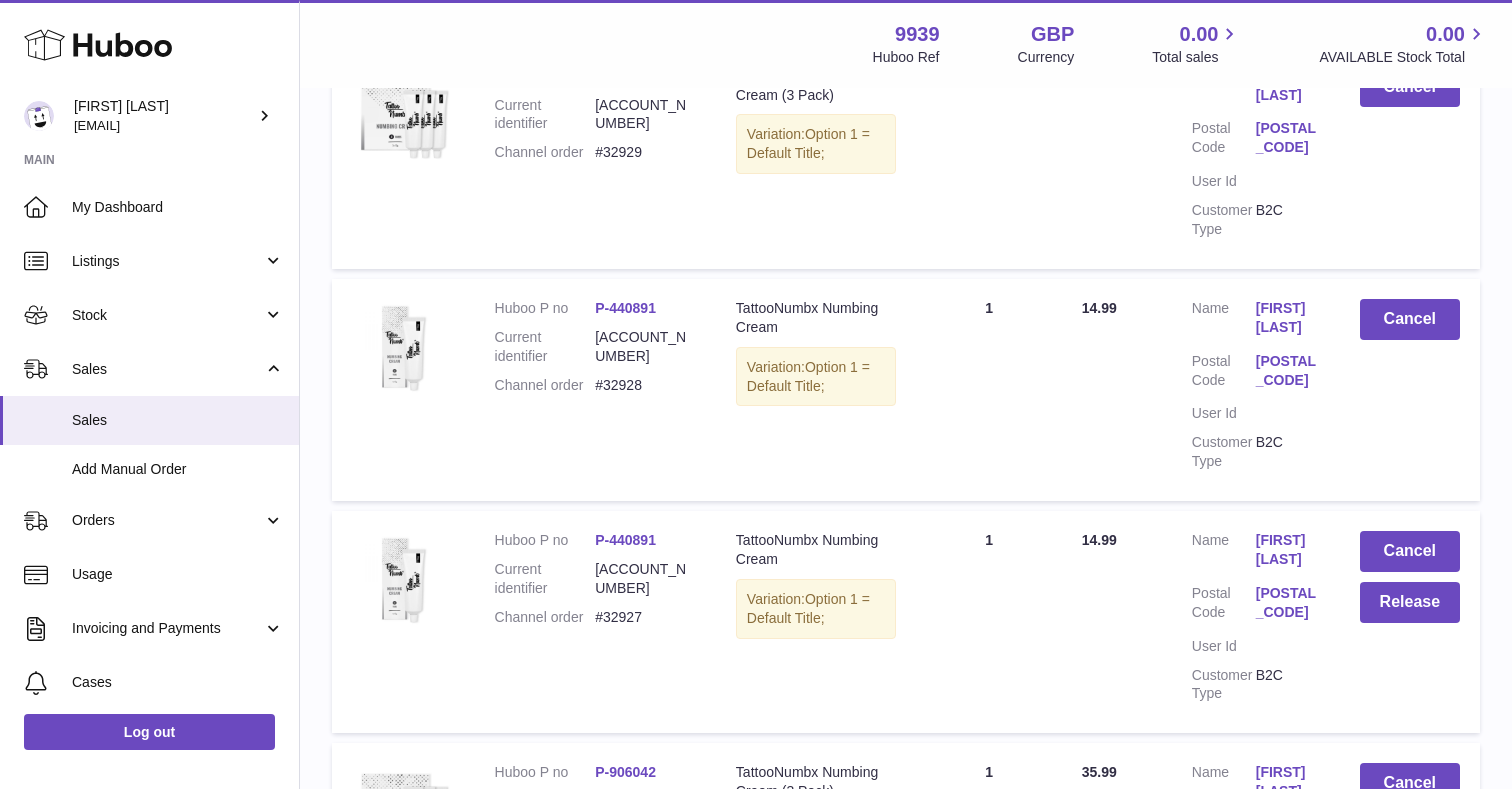 scroll, scrollTop: 753, scrollLeft: 0, axis: vertical 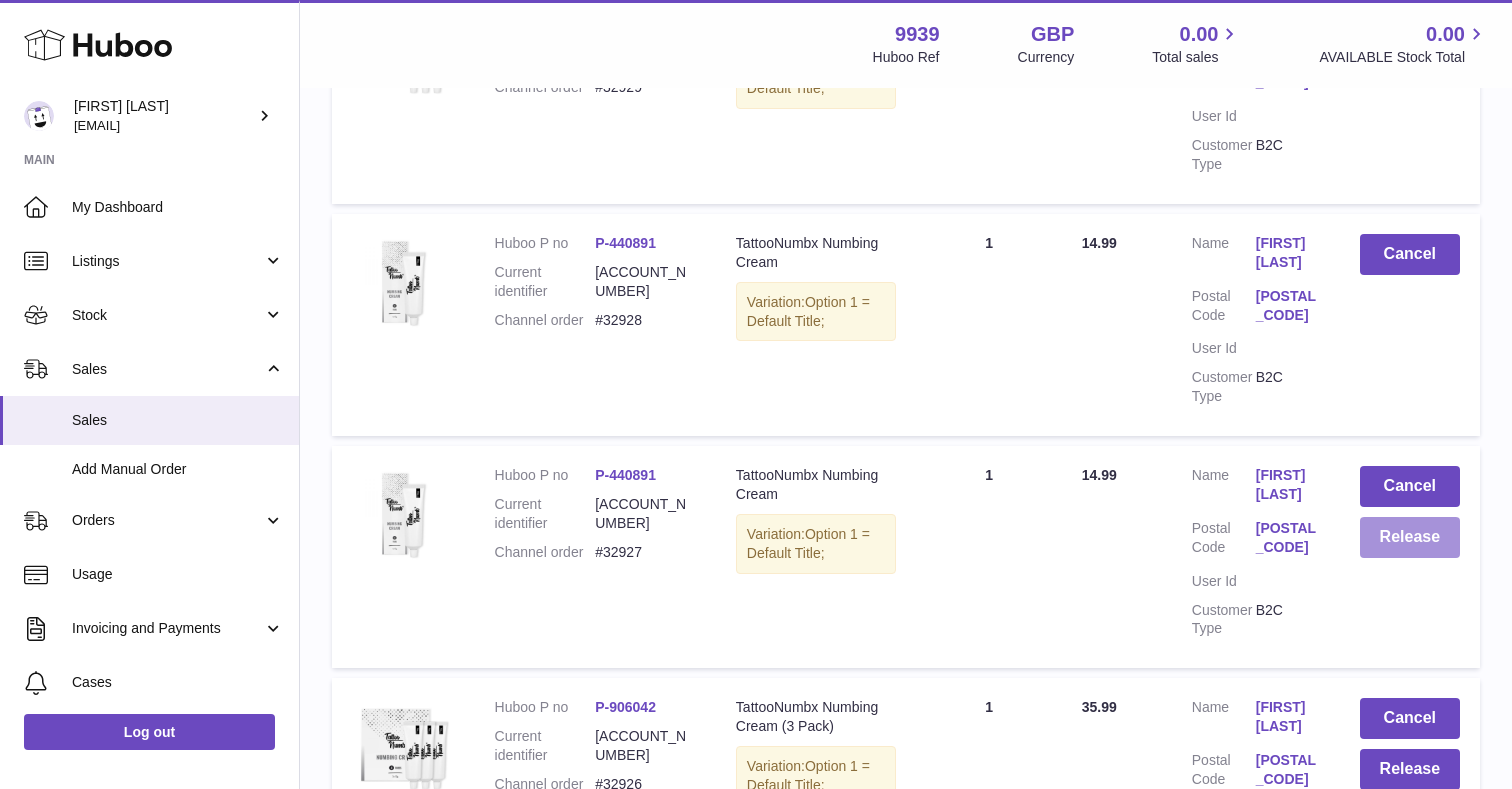 click on "Release" at bounding box center (1410, 537) 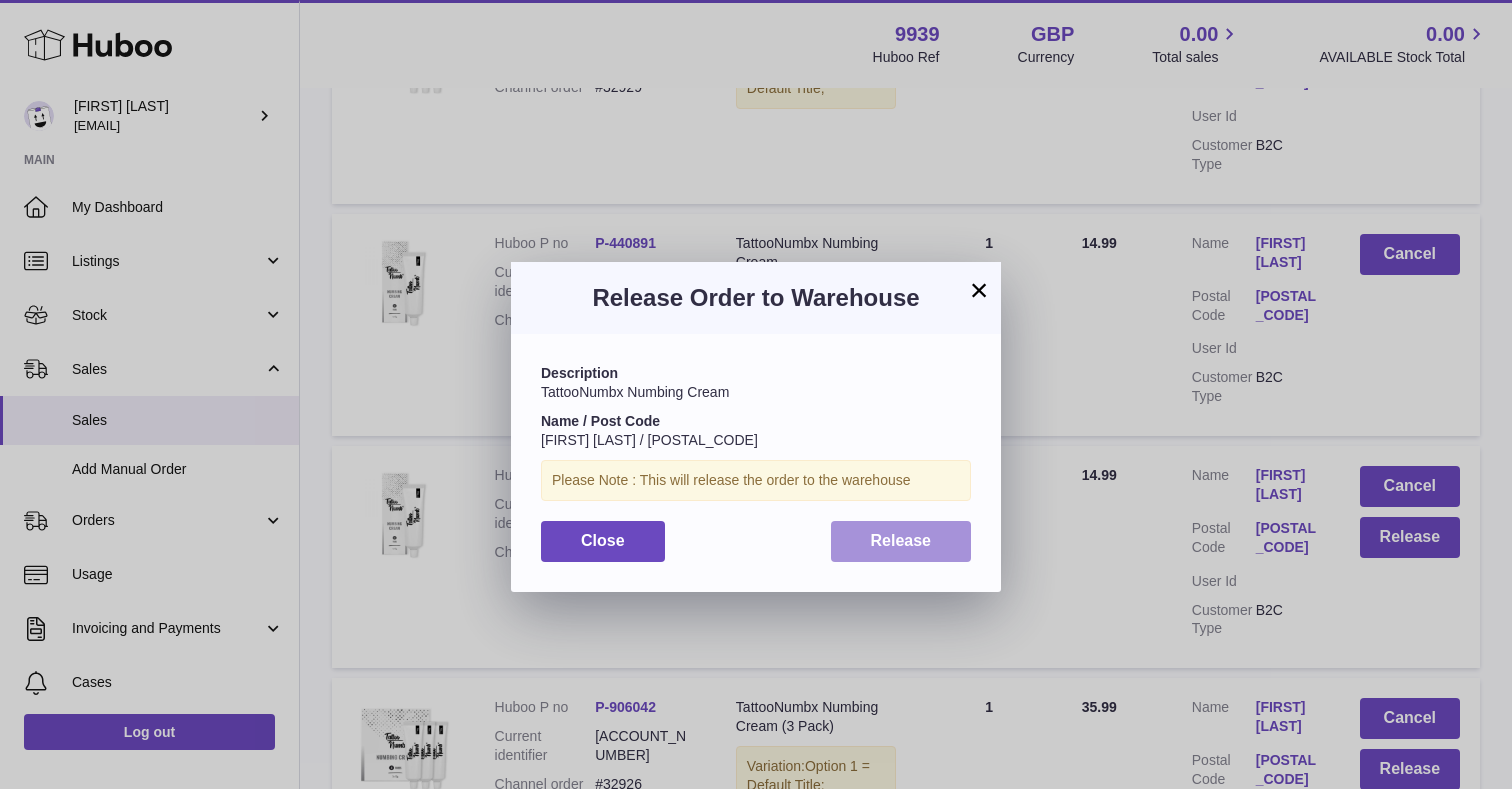 click on "Release" at bounding box center (901, 540) 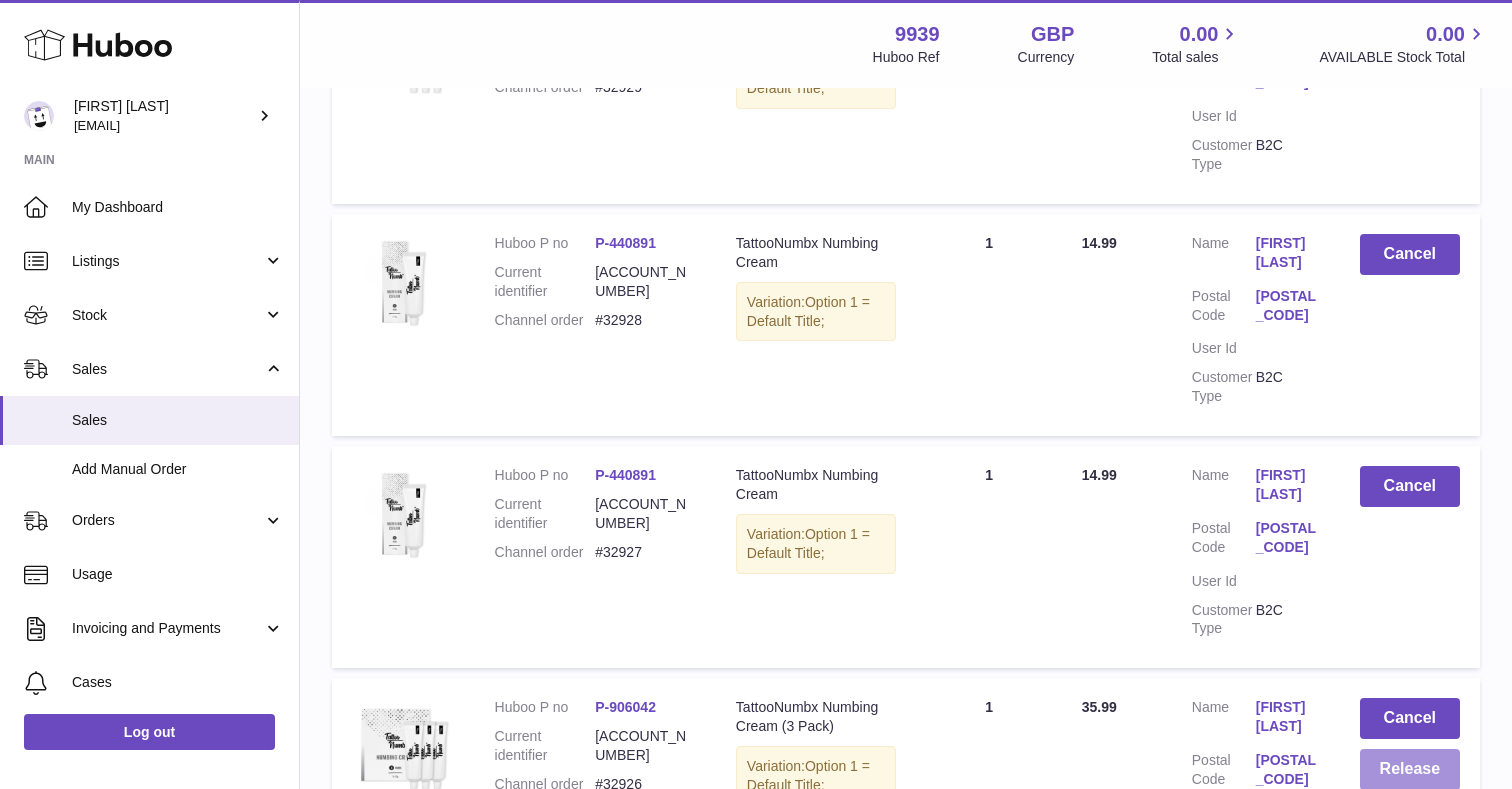 click on "Release" at bounding box center (1410, 769) 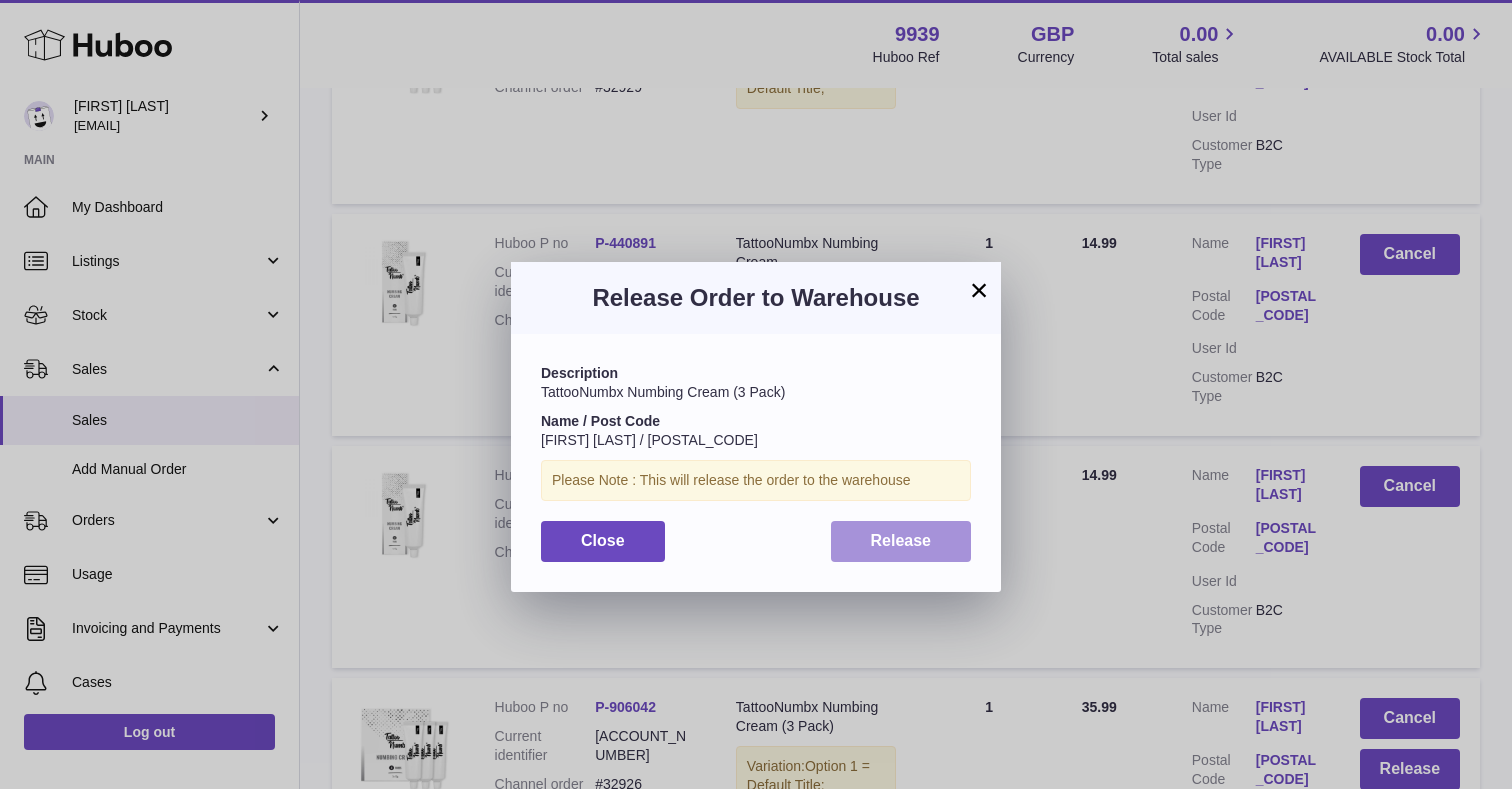 click on "Release" at bounding box center [901, 541] 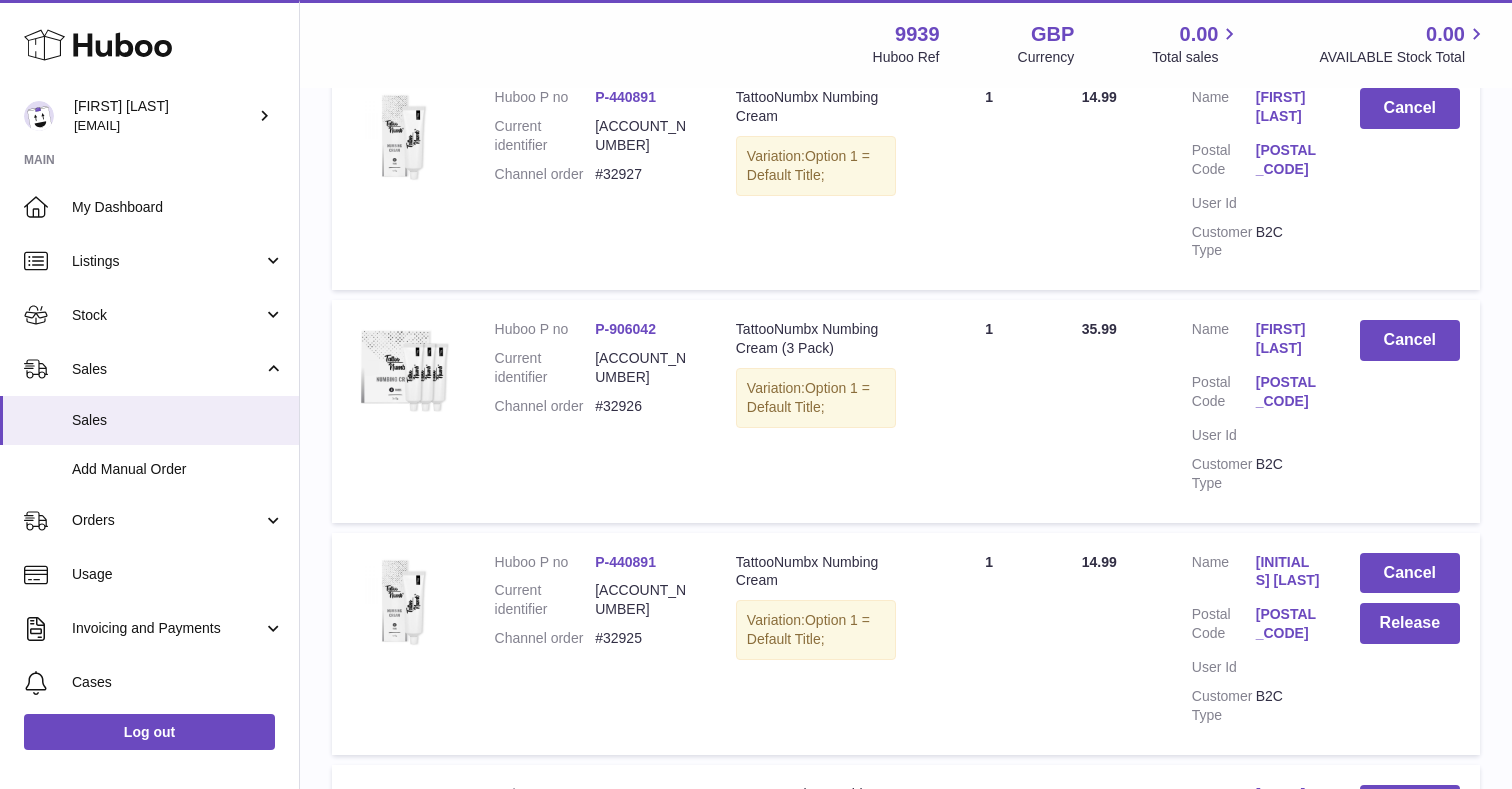 scroll, scrollTop: 1153, scrollLeft: 0, axis: vertical 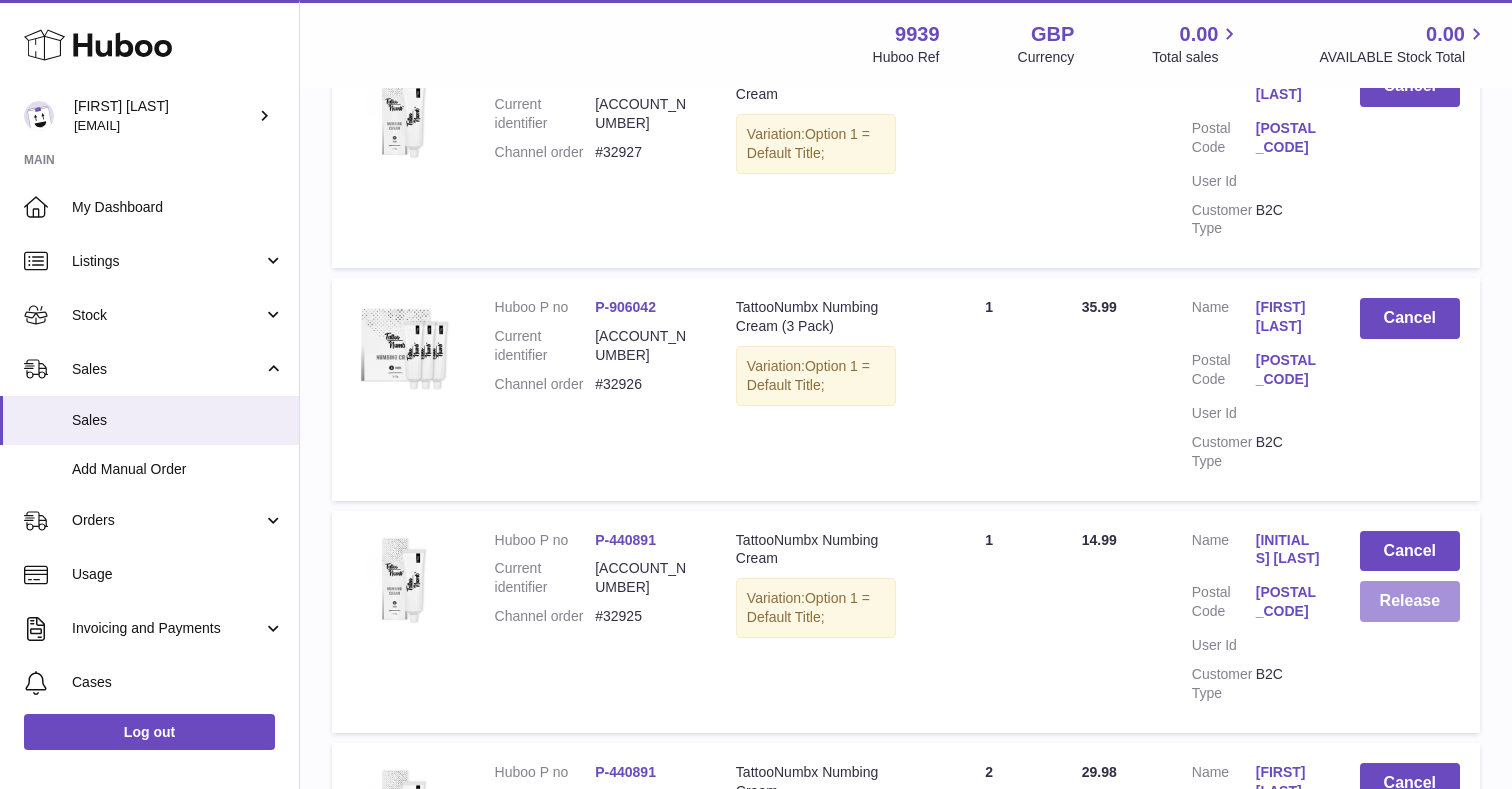 click on "Release" at bounding box center (1410, 601) 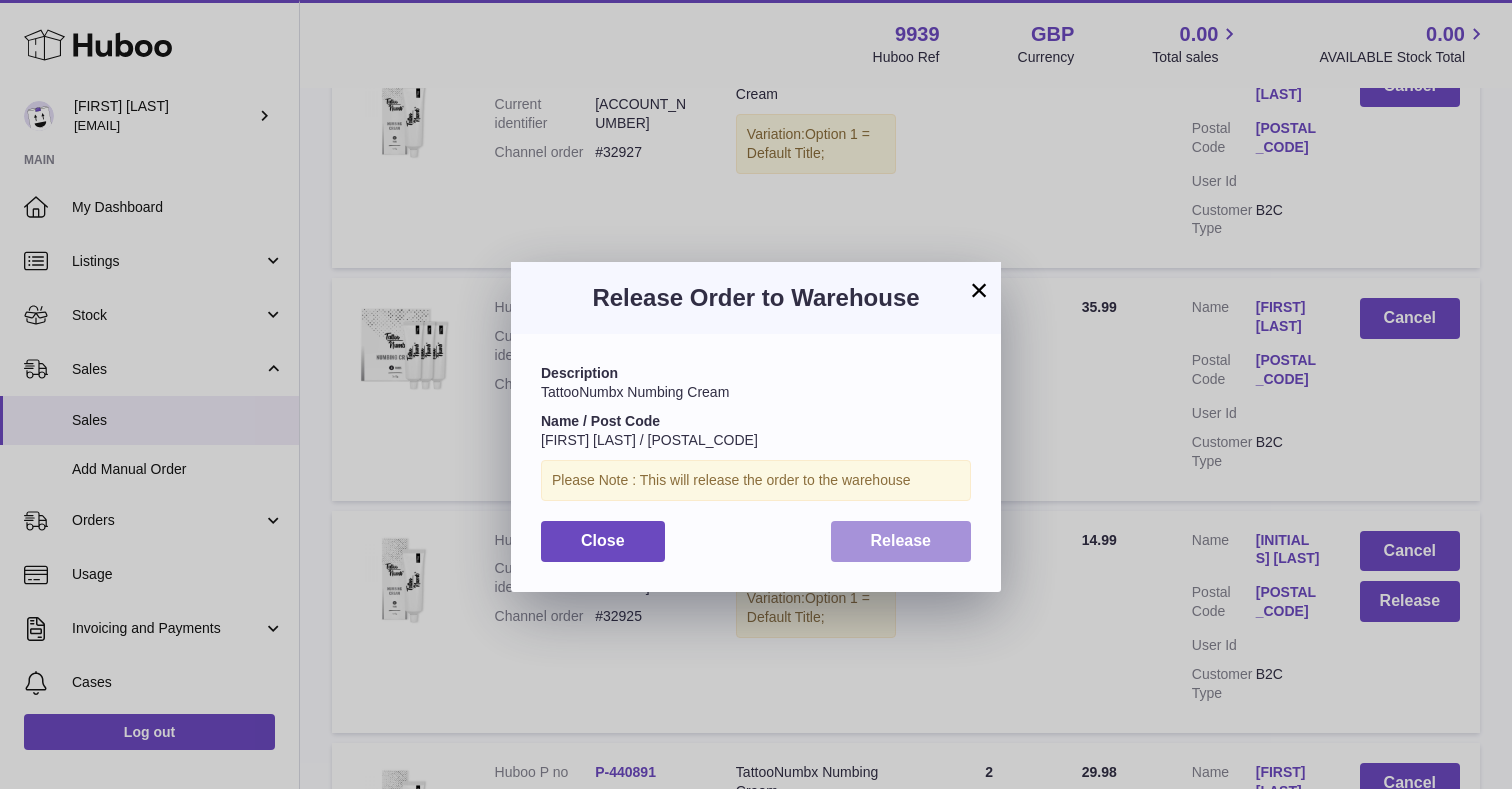 click on "Release" at bounding box center [901, 540] 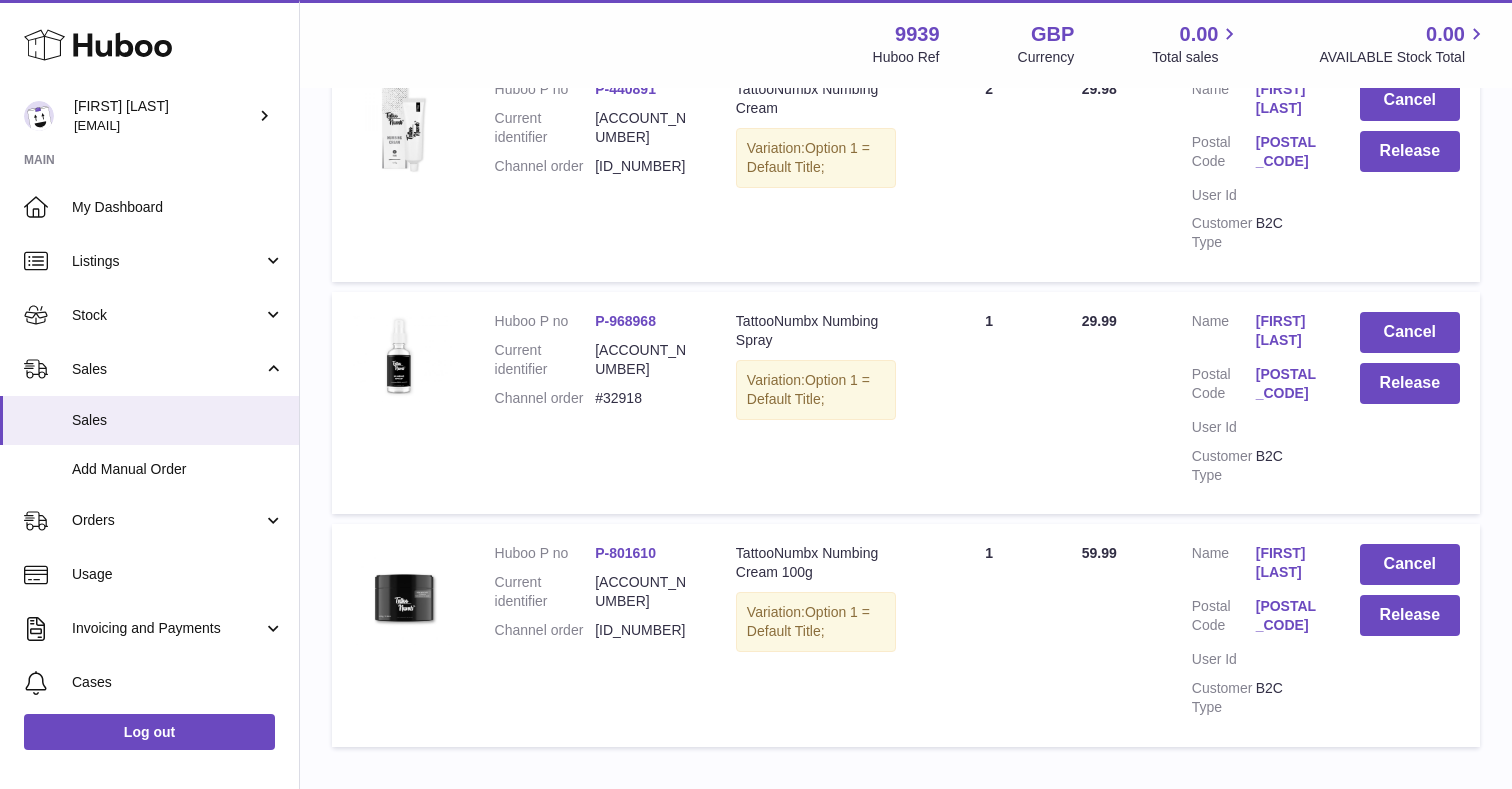 scroll, scrollTop: 2109, scrollLeft: 0, axis: vertical 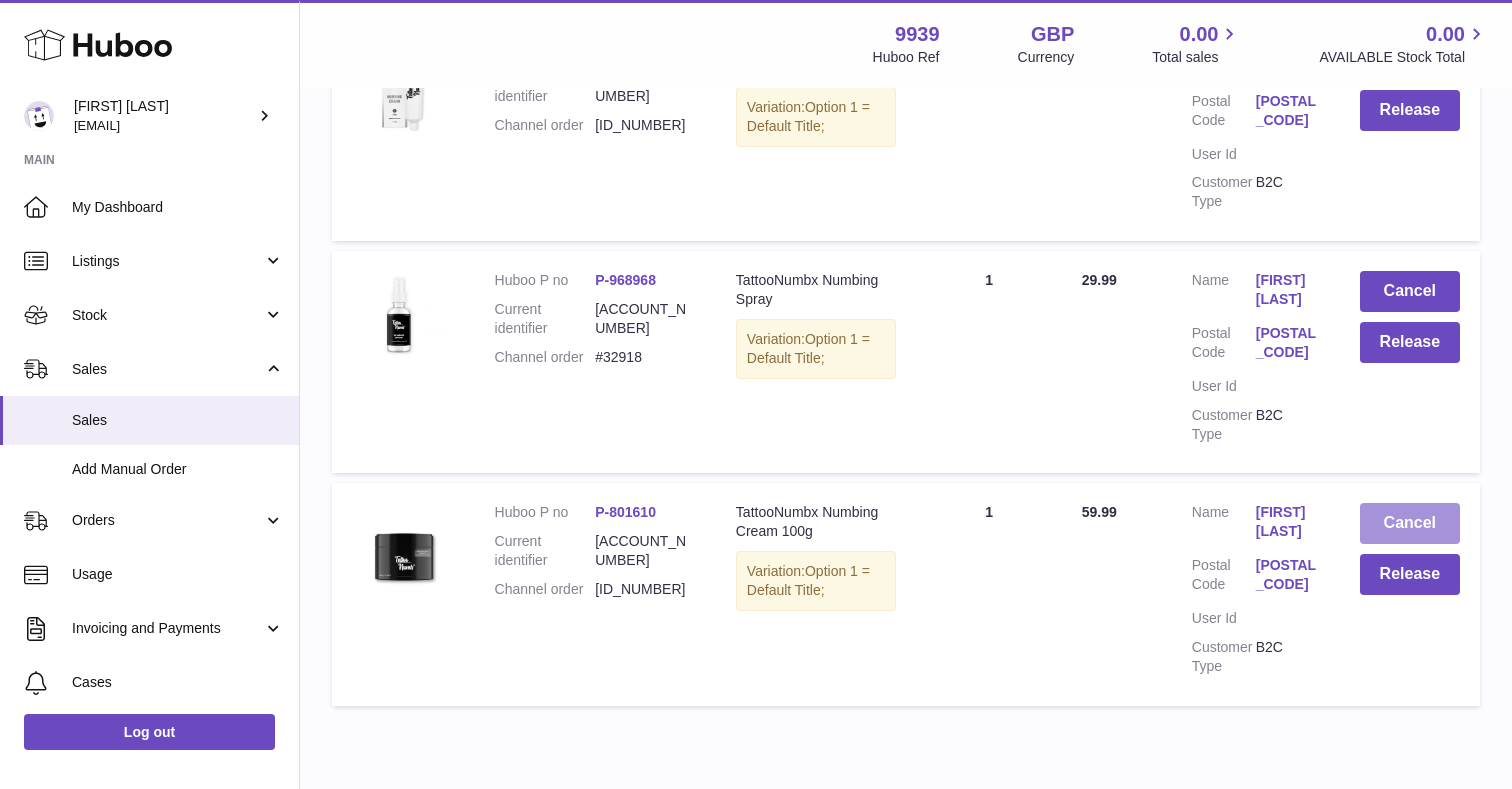 click on "Cancel" at bounding box center [1410, 523] 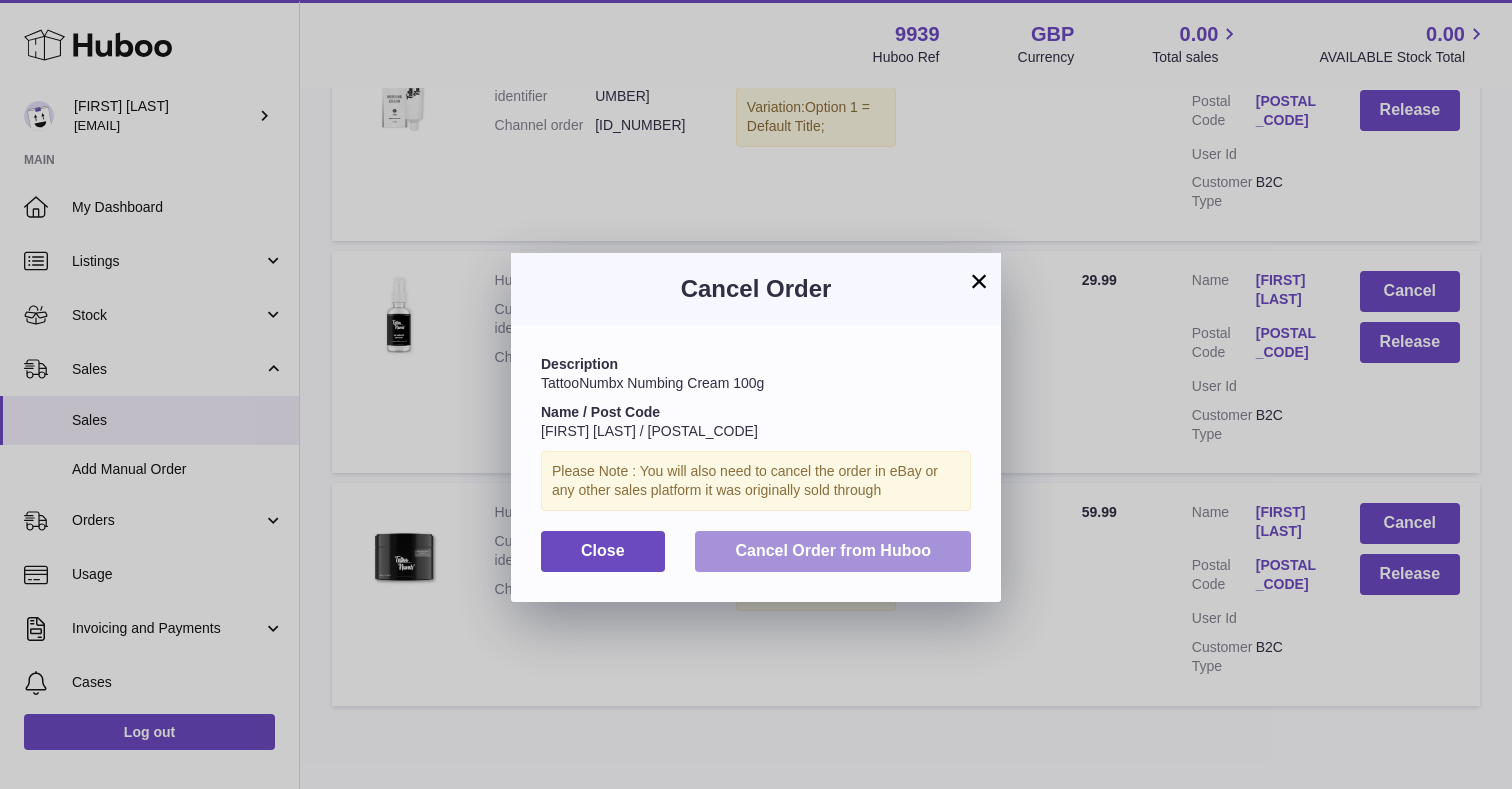 click on "Cancel Order from Huboo" at bounding box center [833, 550] 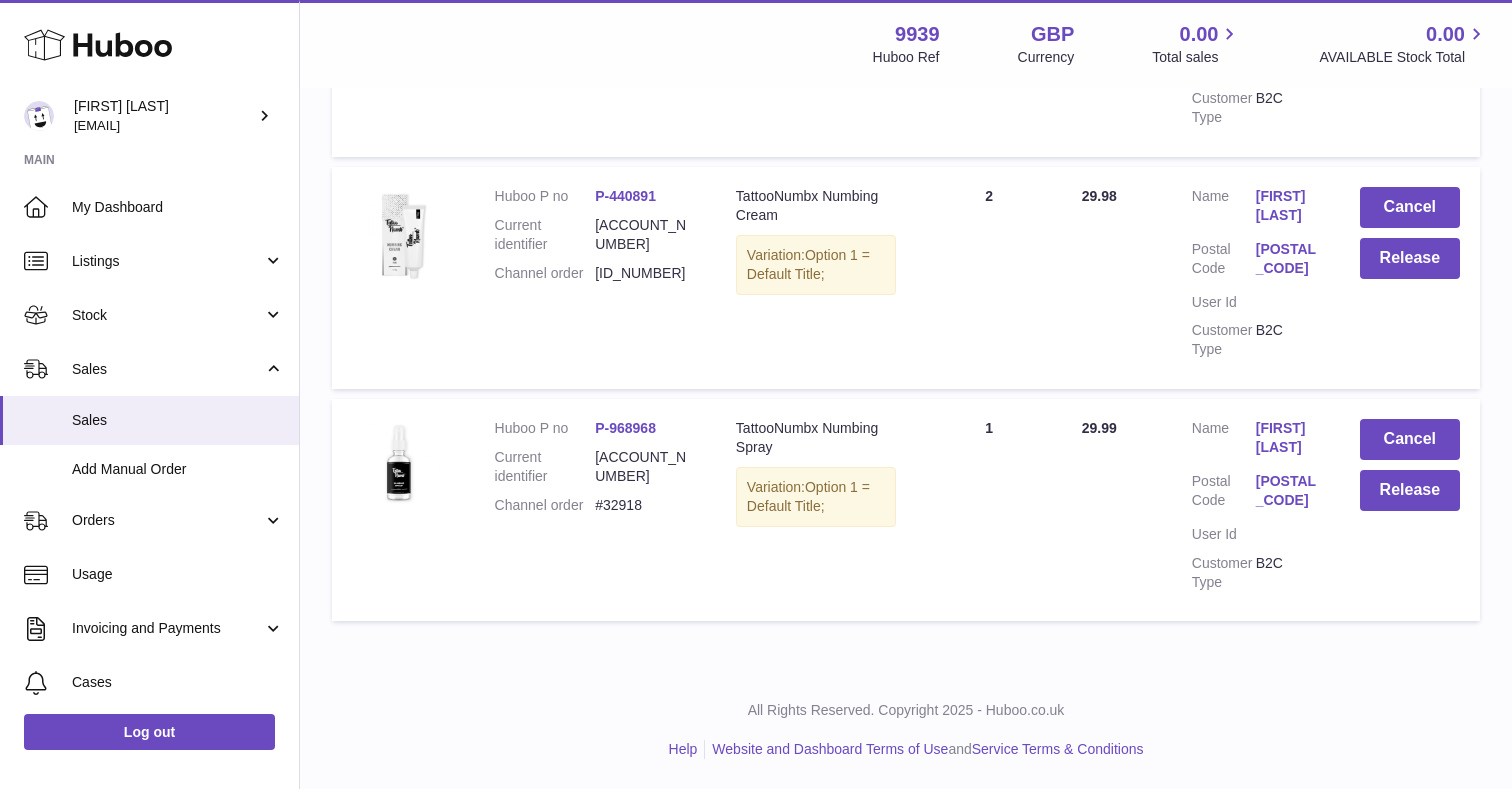 scroll, scrollTop: 1899, scrollLeft: 0, axis: vertical 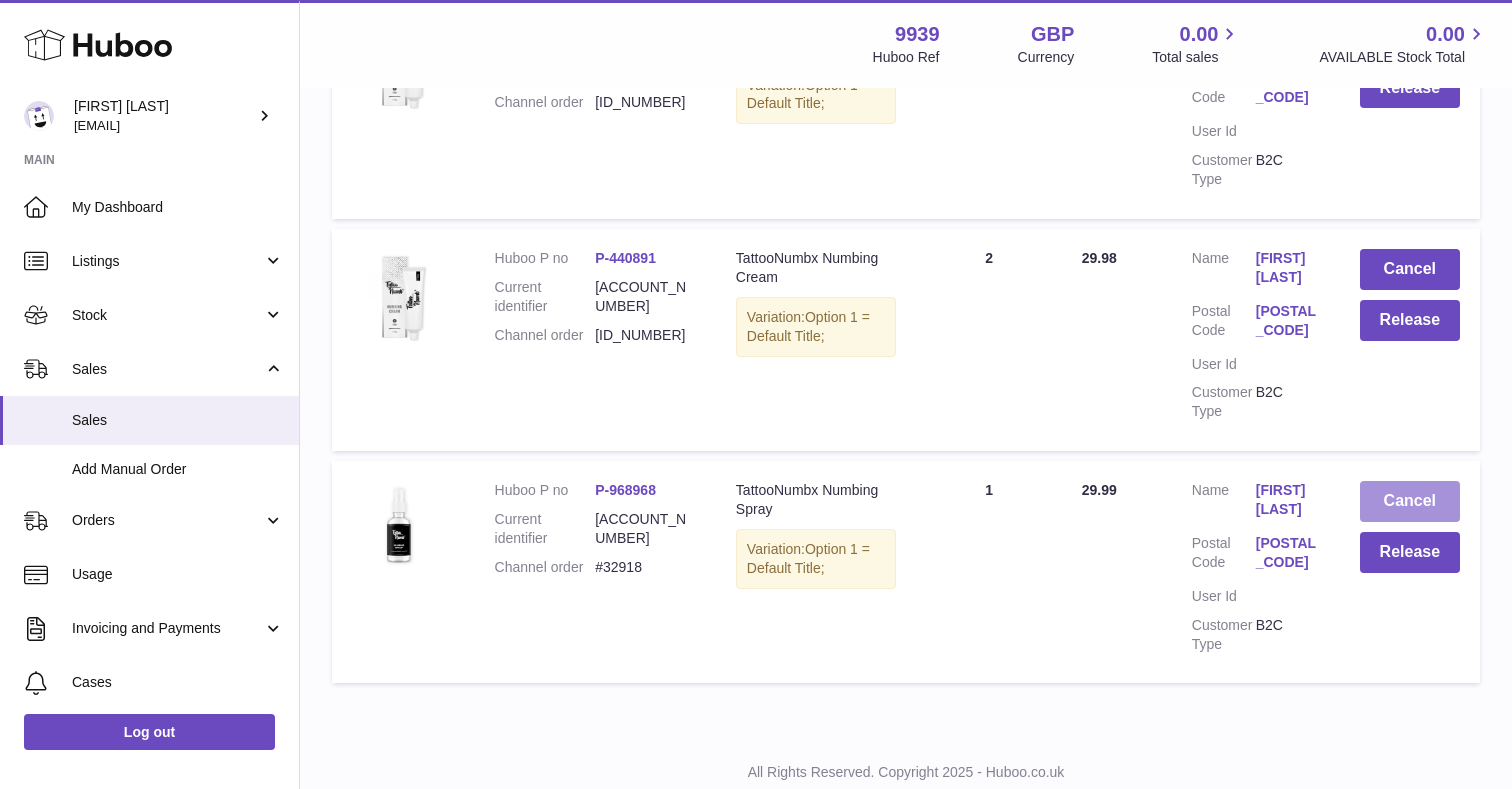 click on "Cancel" at bounding box center (1410, 501) 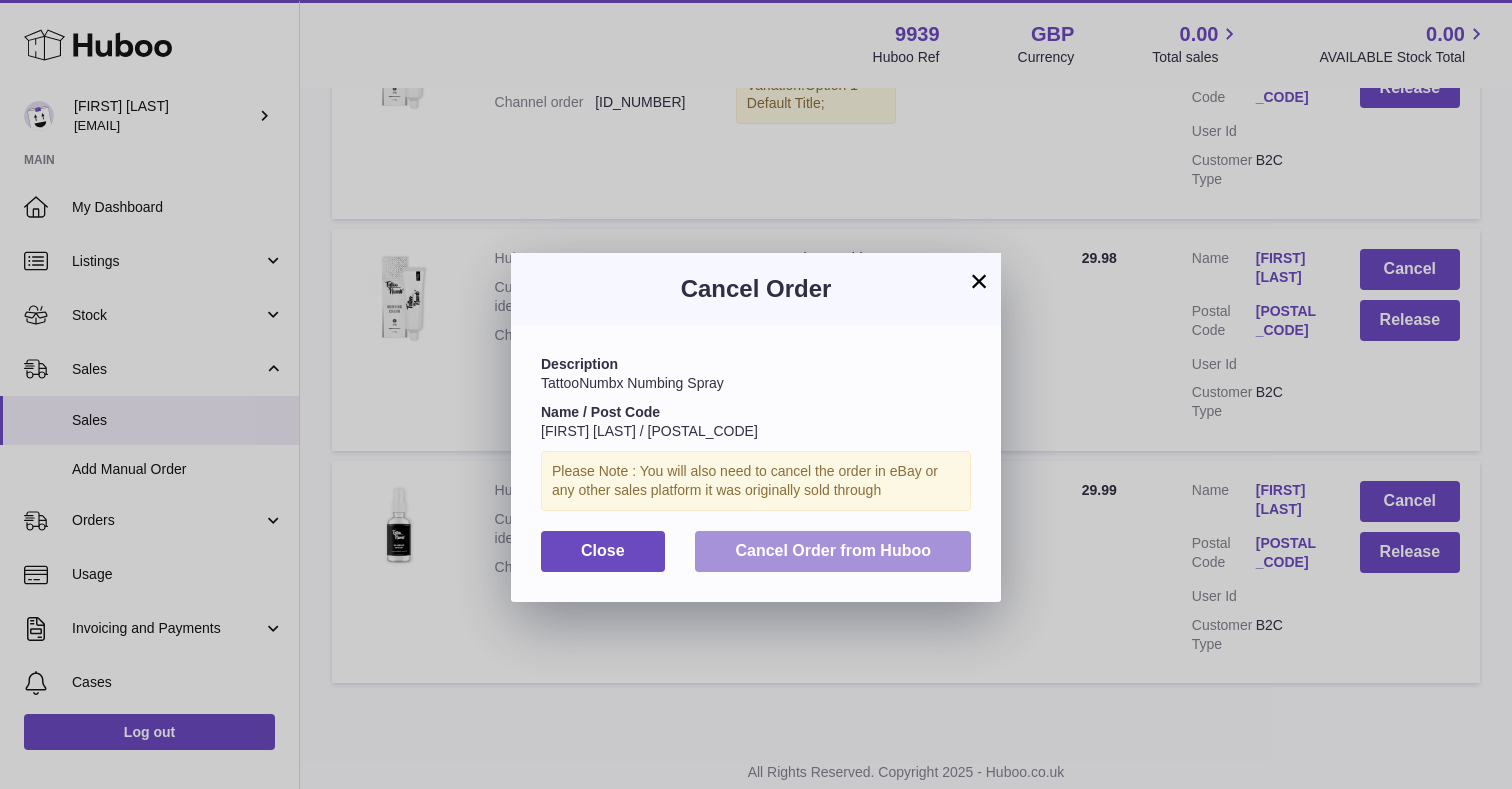 click on "Cancel Order from Huboo" at bounding box center [833, 551] 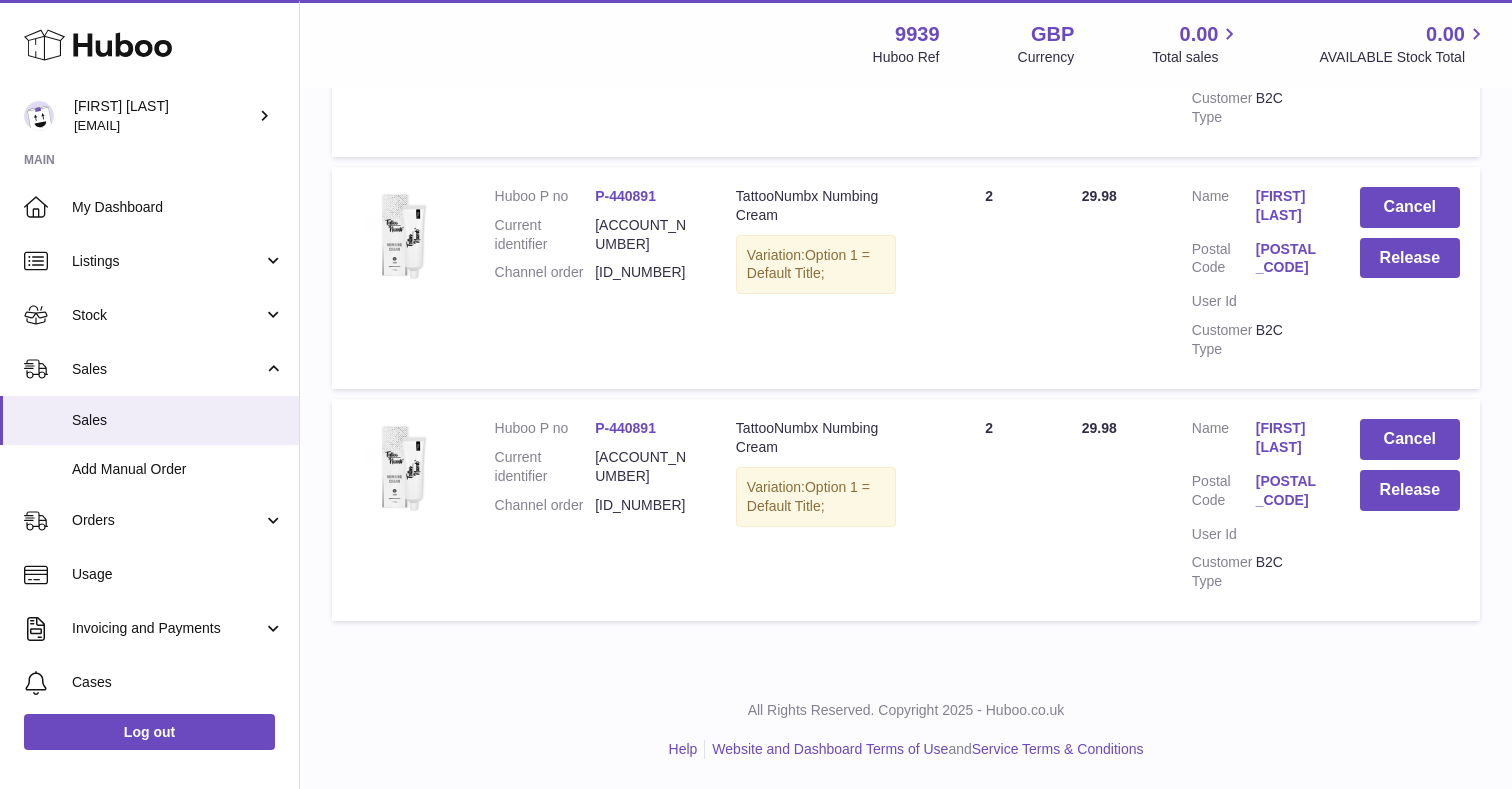 scroll, scrollTop: 1678, scrollLeft: 0, axis: vertical 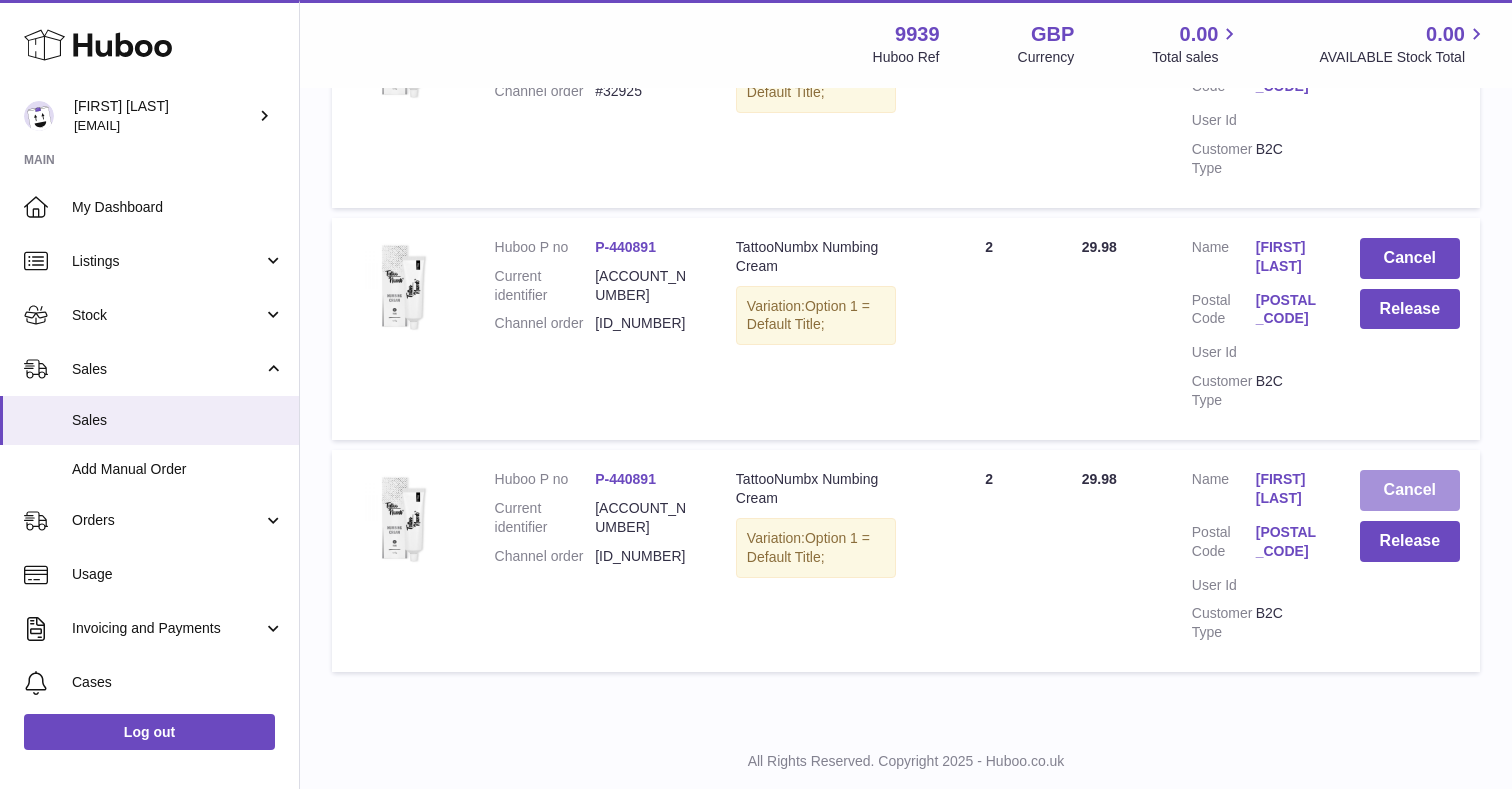 click on "Cancel" at bounding box center (1410, 490) 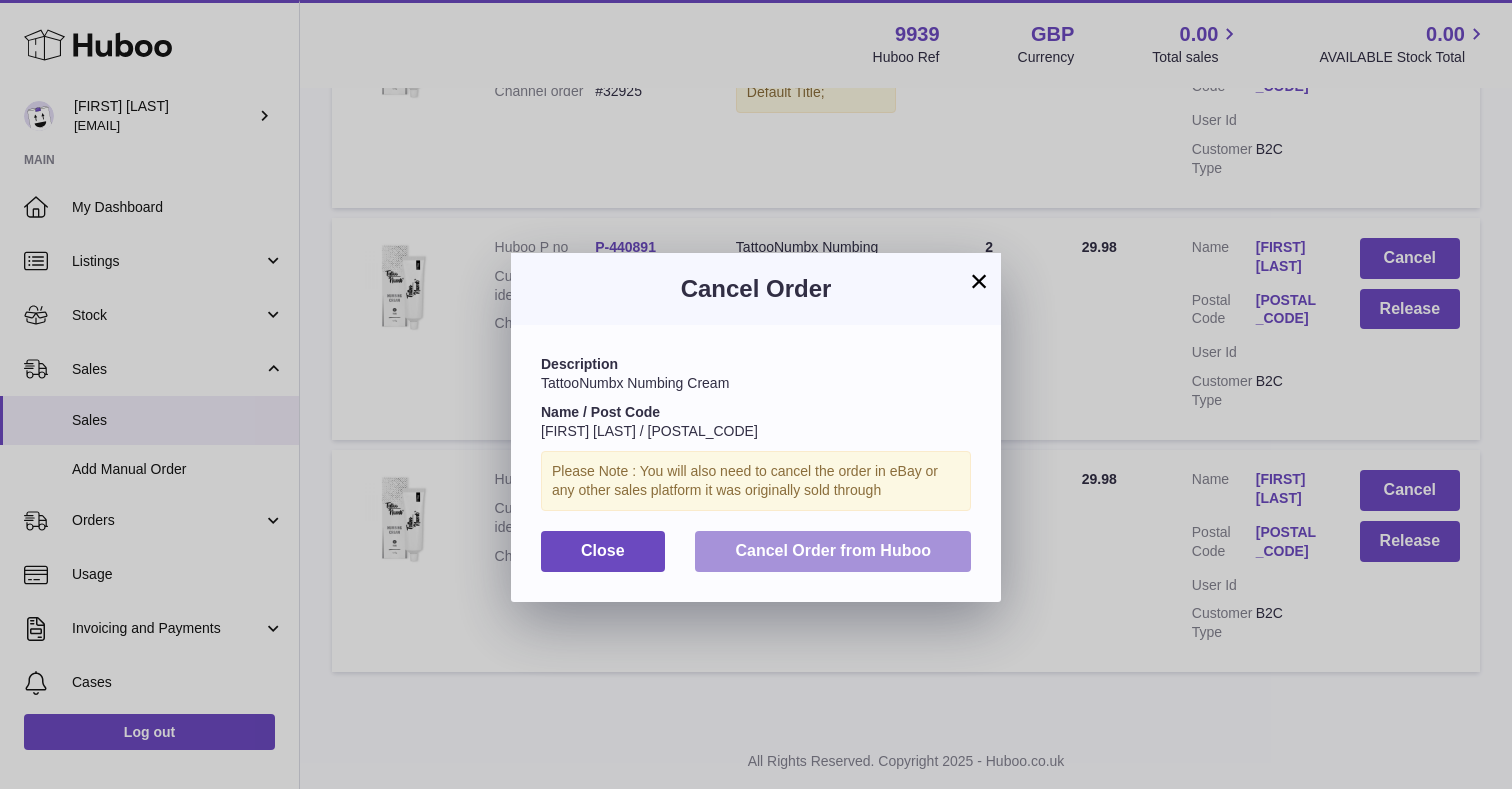 click on "Cancel Order from Huboo" at bounding box center (833, 551) 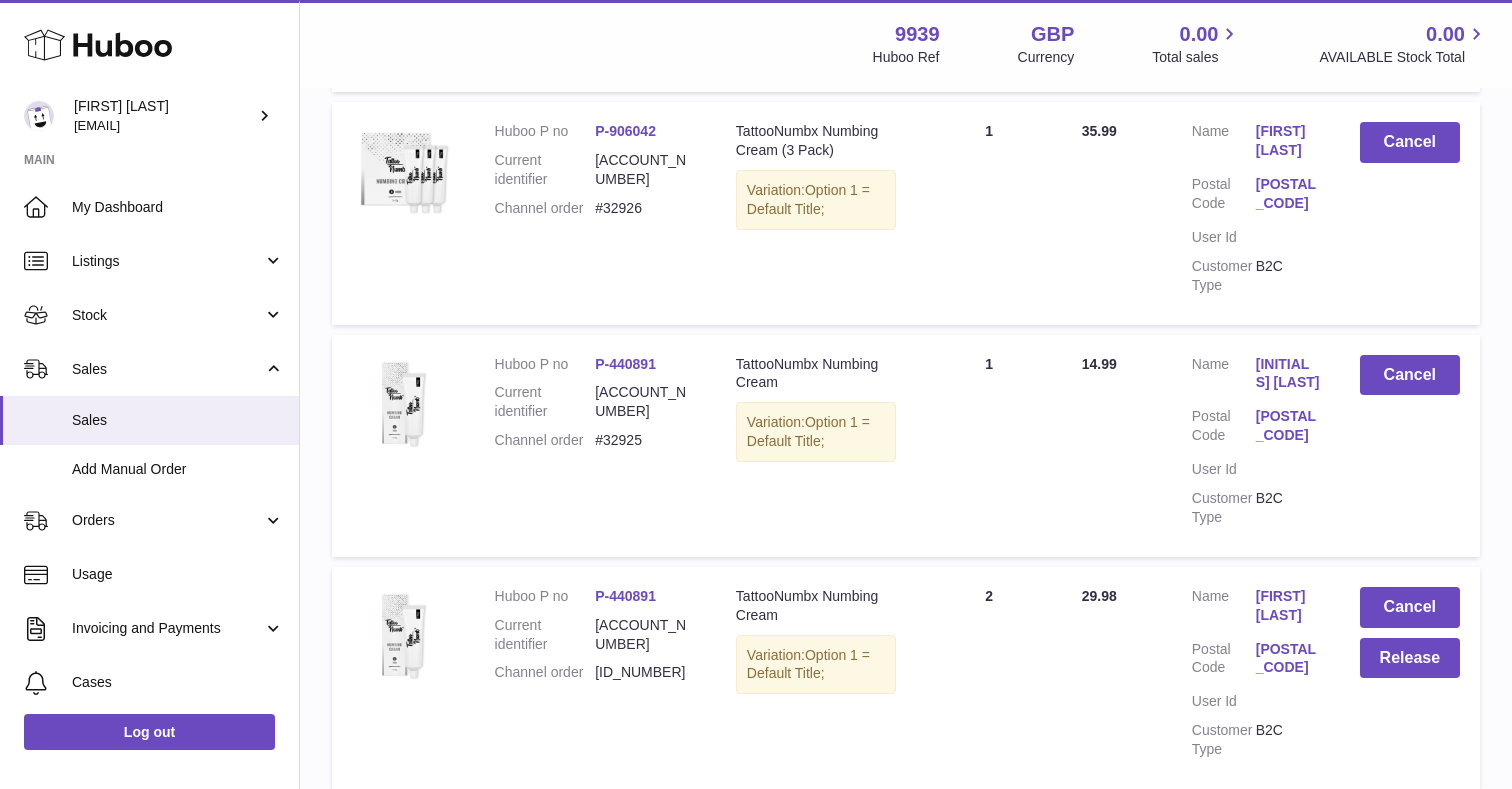 scroll, scrollTop: 1266, scrollLeft: 0, axis: vertical 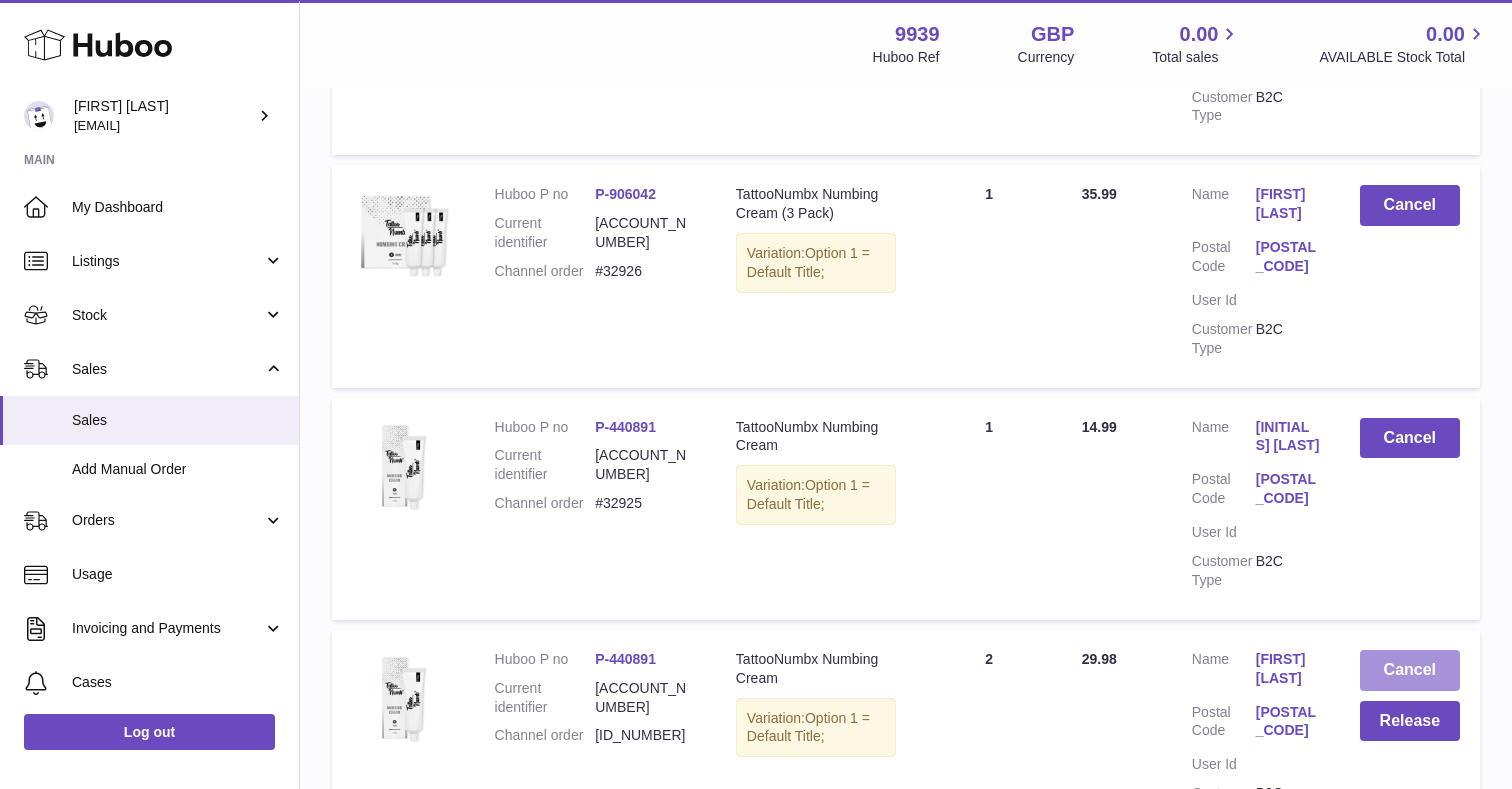 click on "Cancel" at bounding box center [1410, 670] 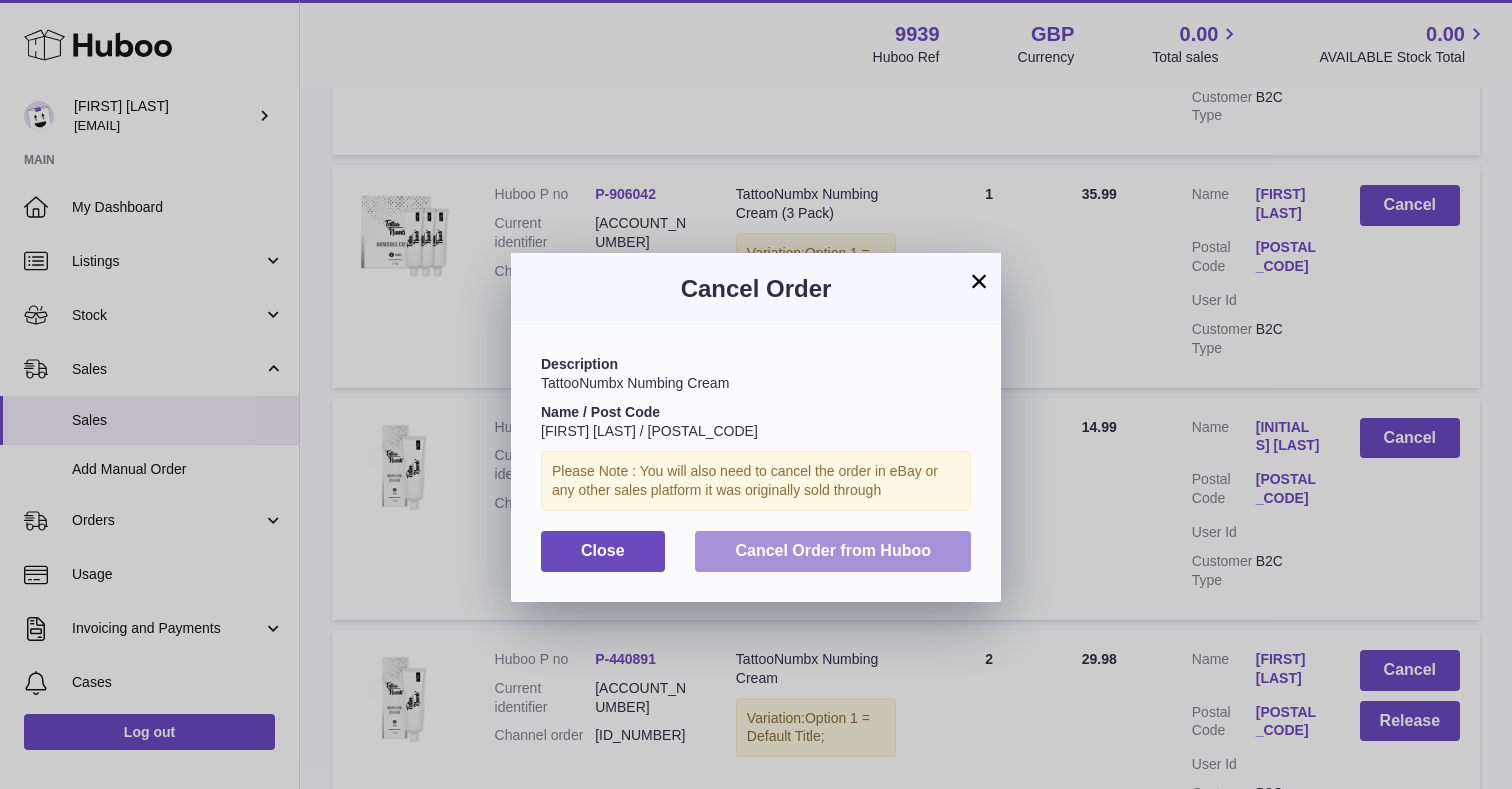click on "Cancel Order from Huboo" at bounding box center [833, 550] 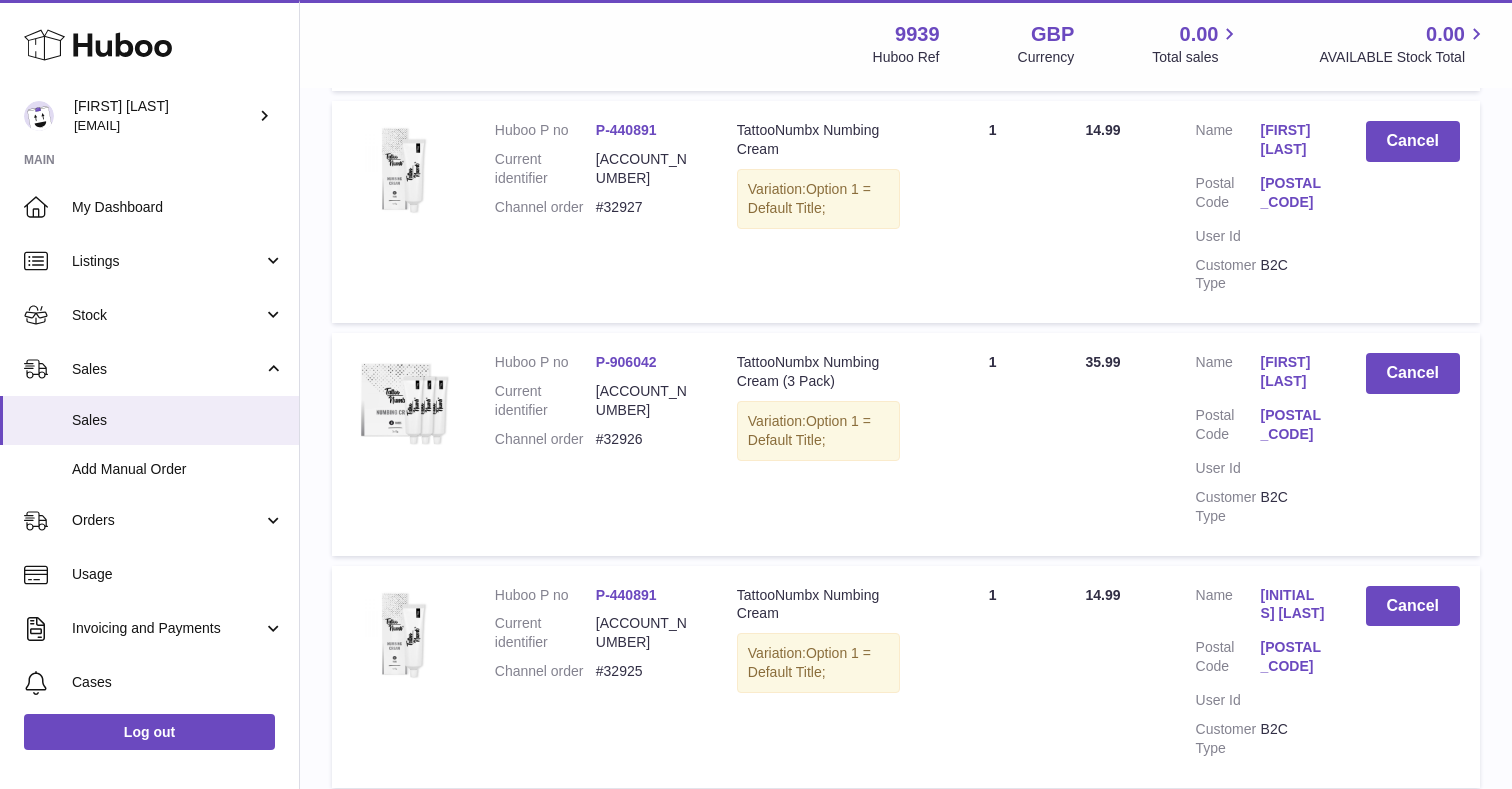 scroll, scrollTop: 869, scrollLeft: 0, axis: vertical 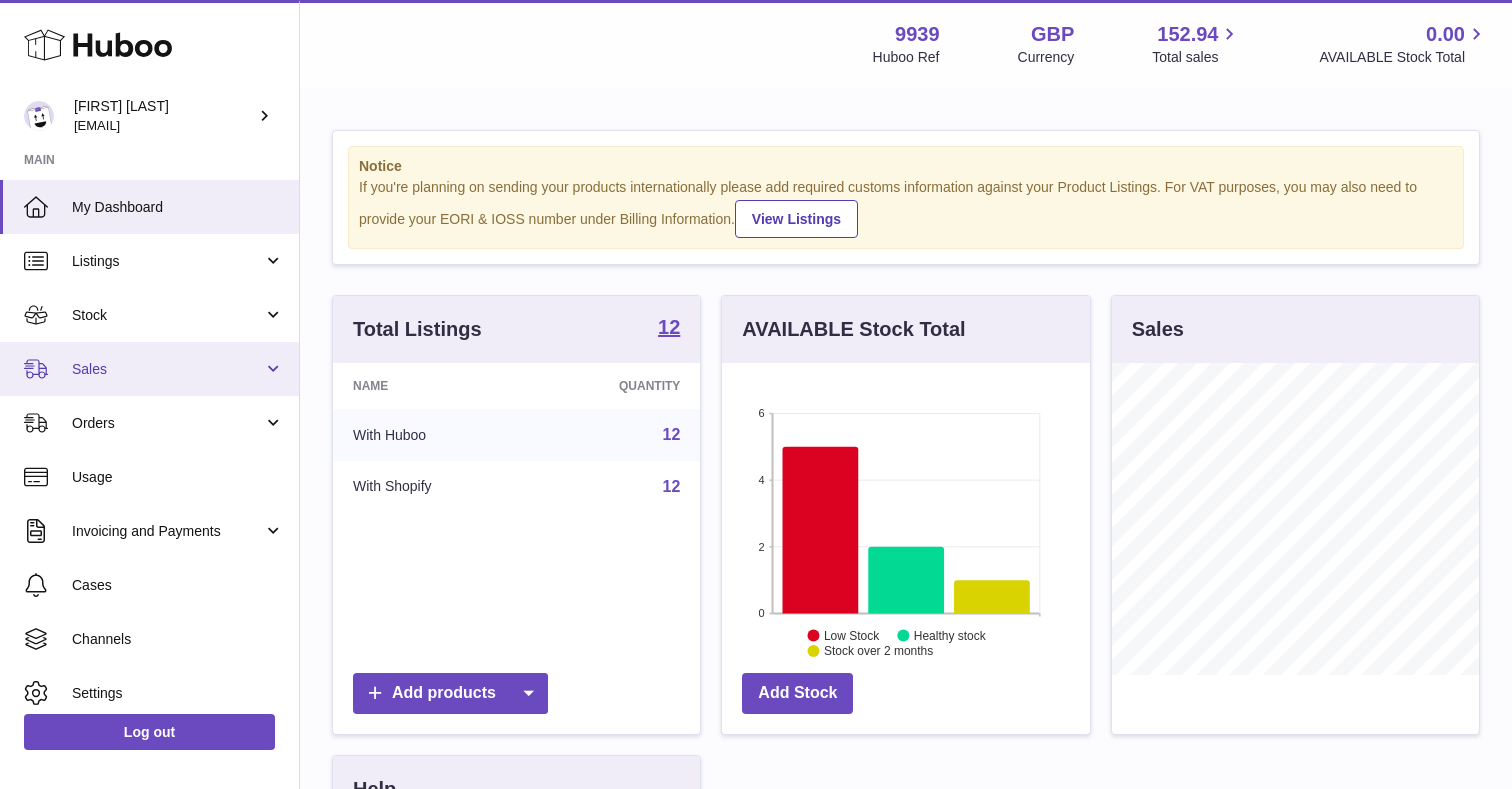 click on "Sales" at bounding box center (149, 369) 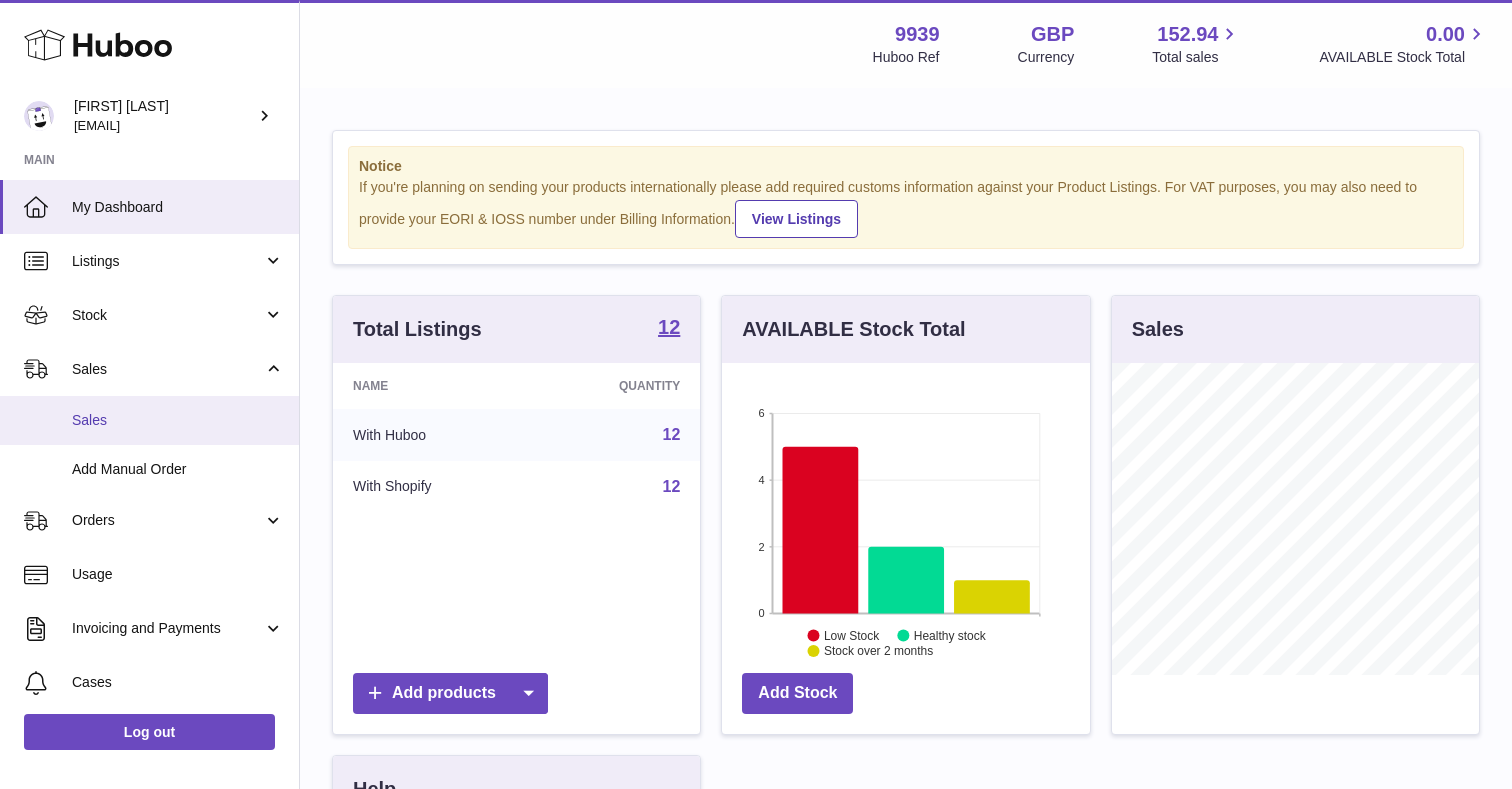 click on "Sales" at bounding box center [178, 420] 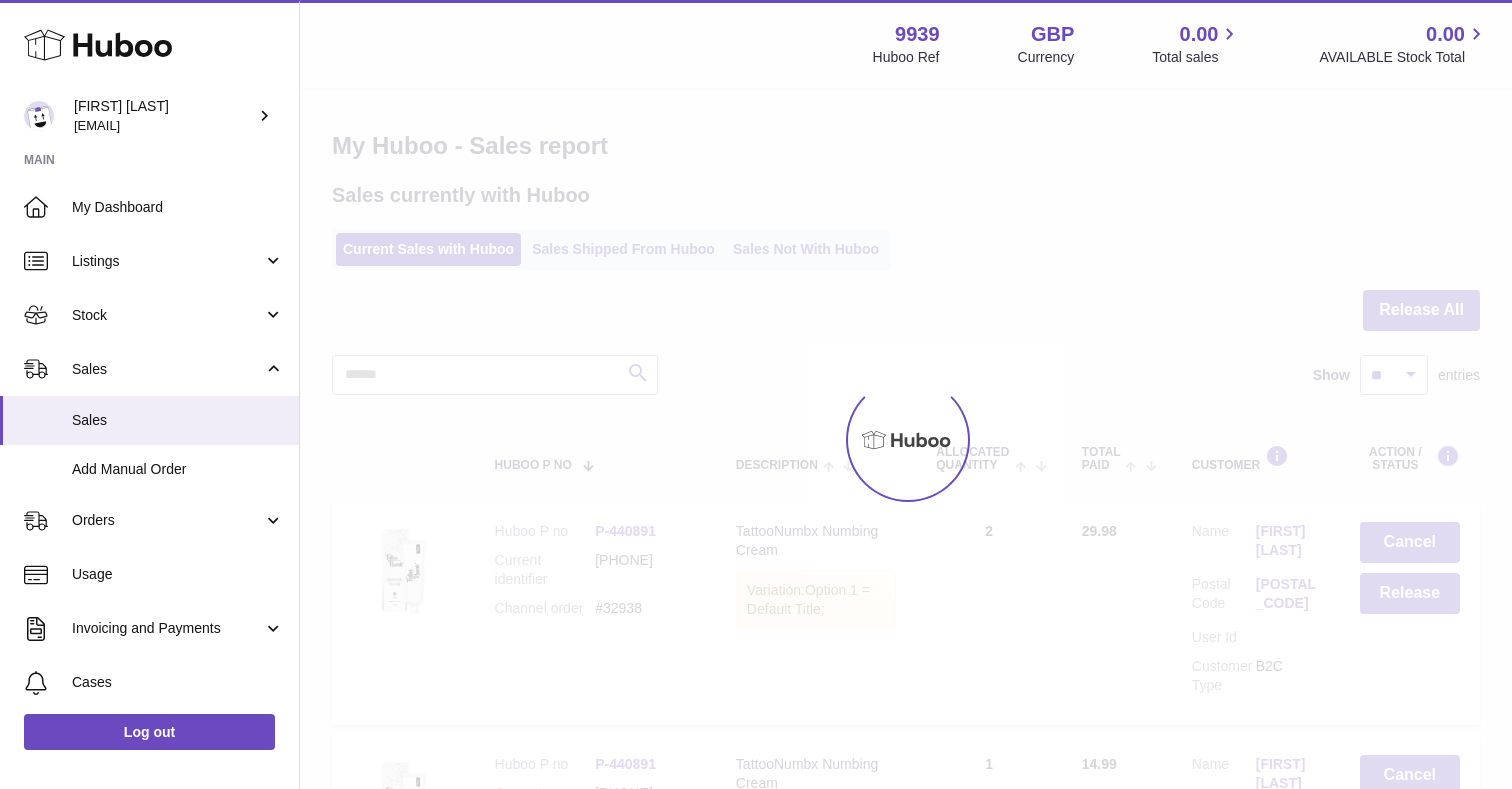 scroll, scrollTop: 0, scrollLeft: 0, axis: both 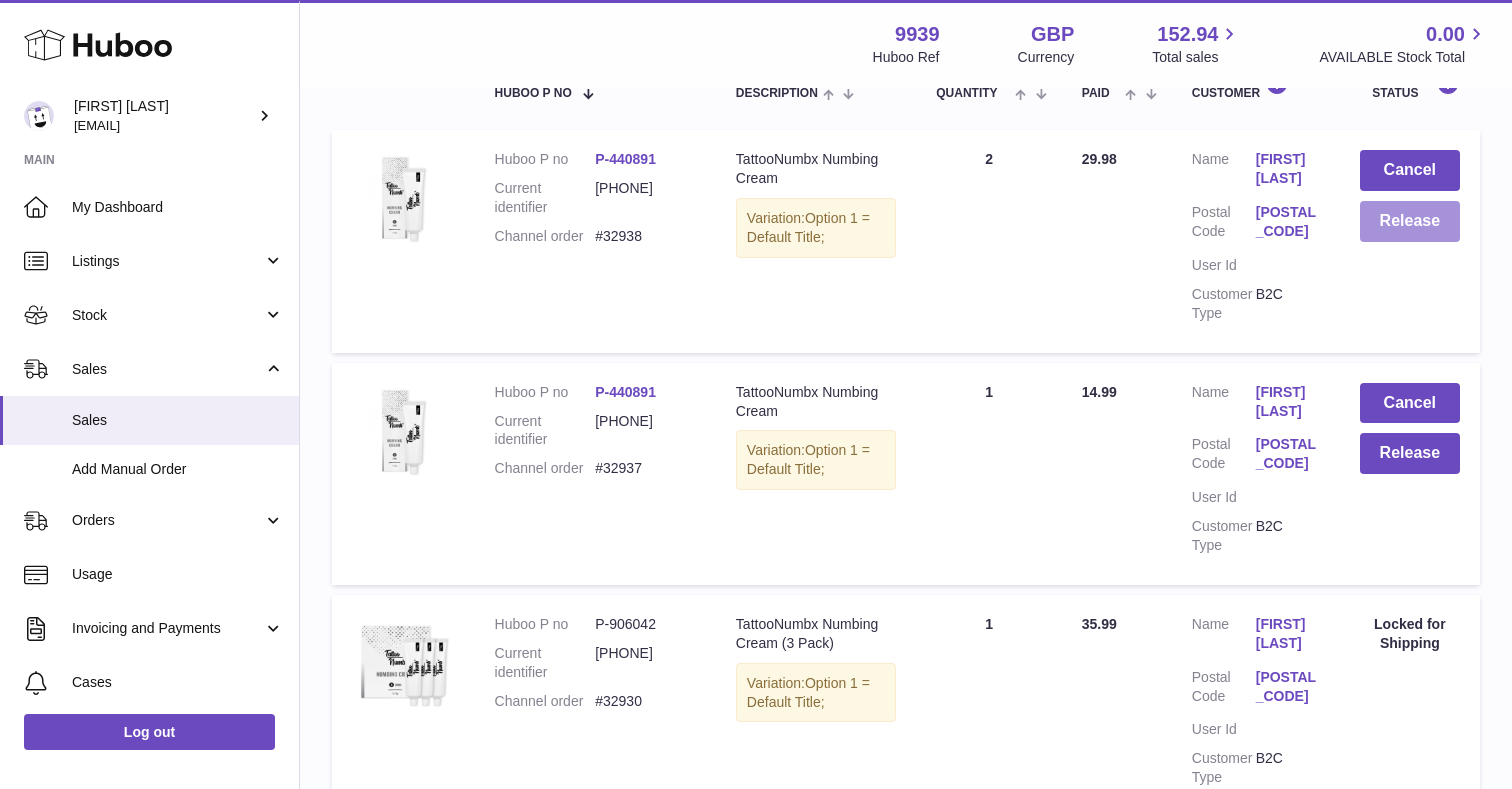 click on "Release" at bounding box center [1410, 221] 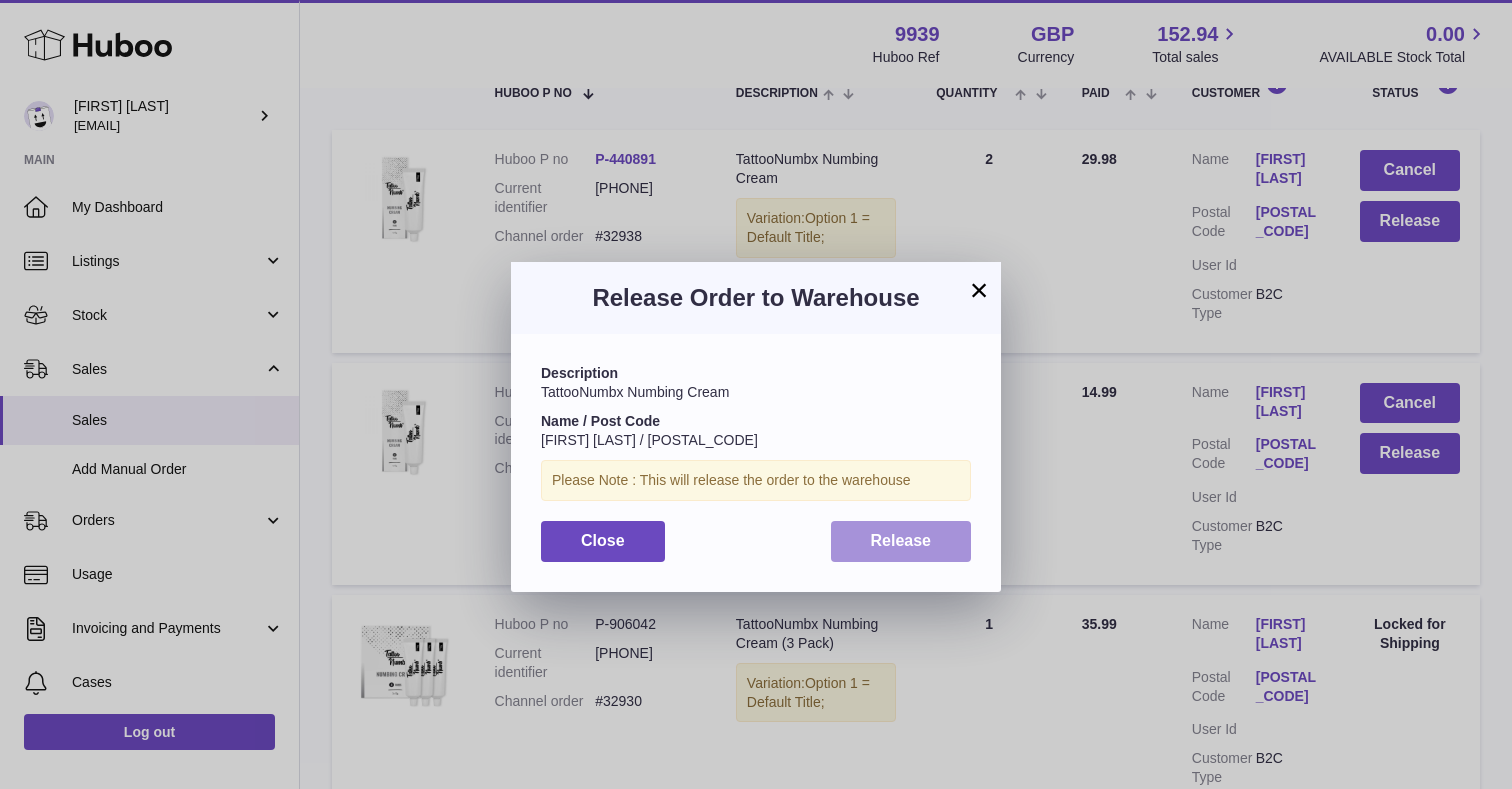 click on "Release" at bounding box center (901, 540) 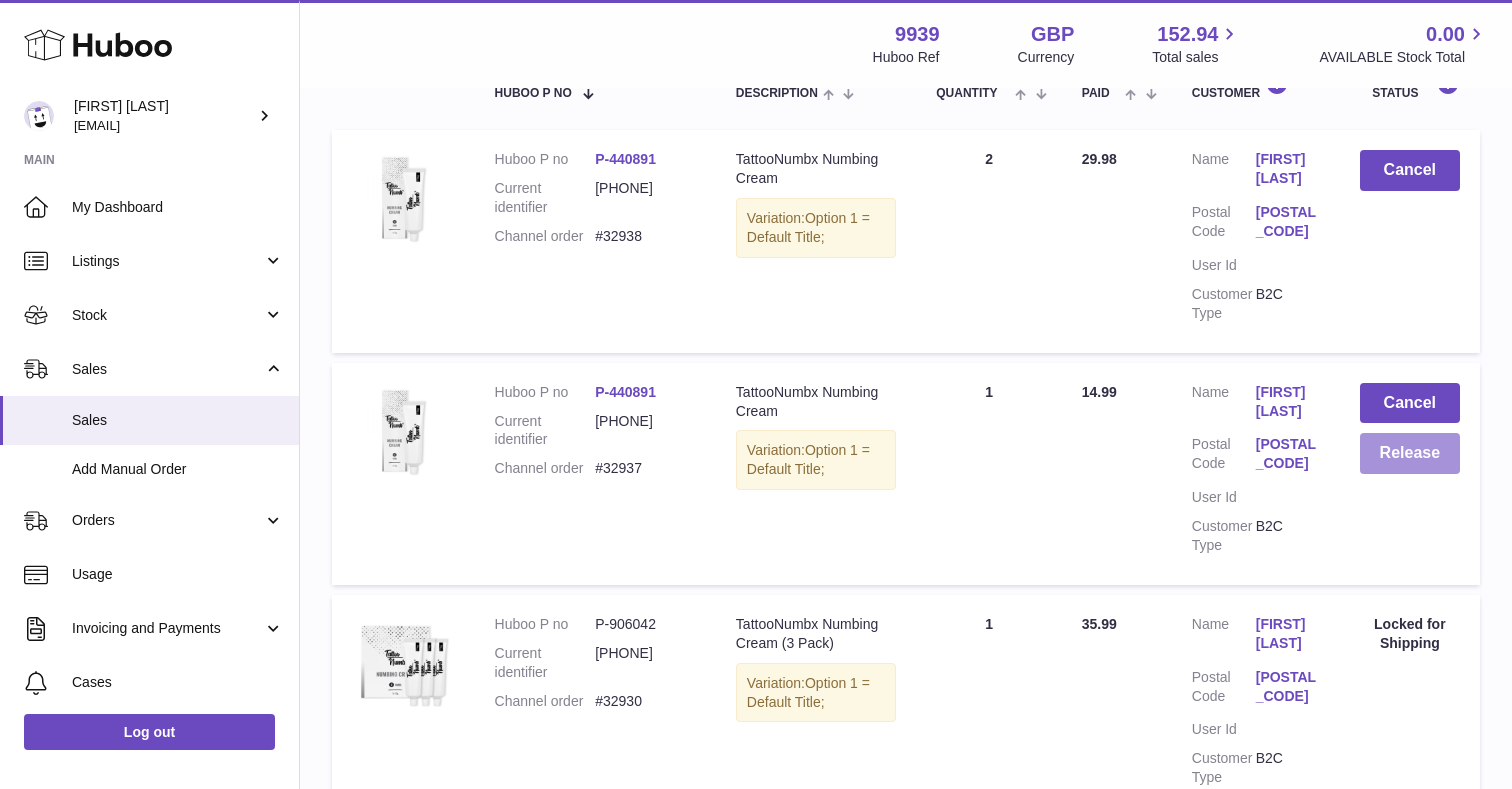 click on "Release" at bounding box center (1410, 453) 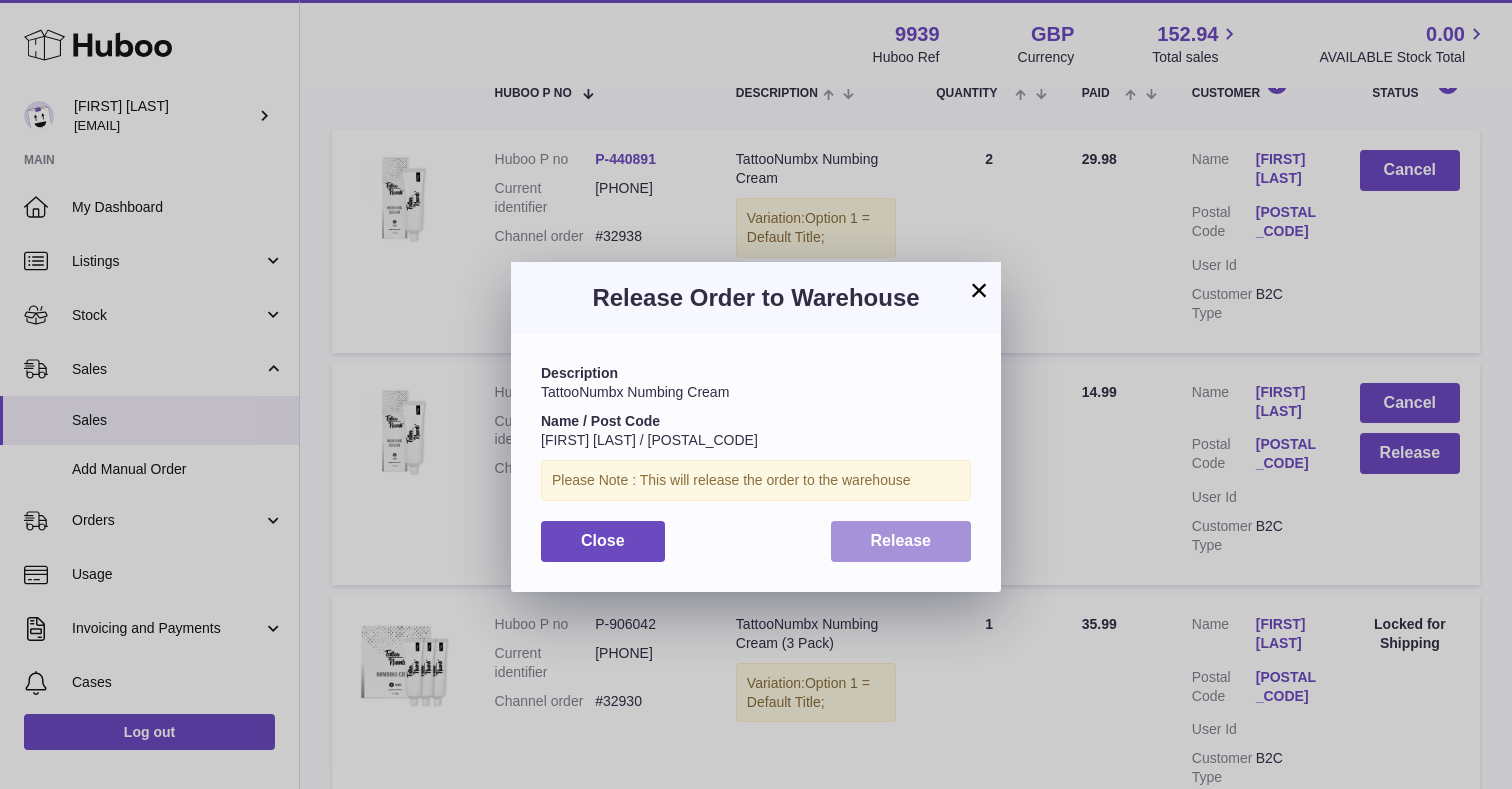 click on "Release" at bounding box center [901, 541] 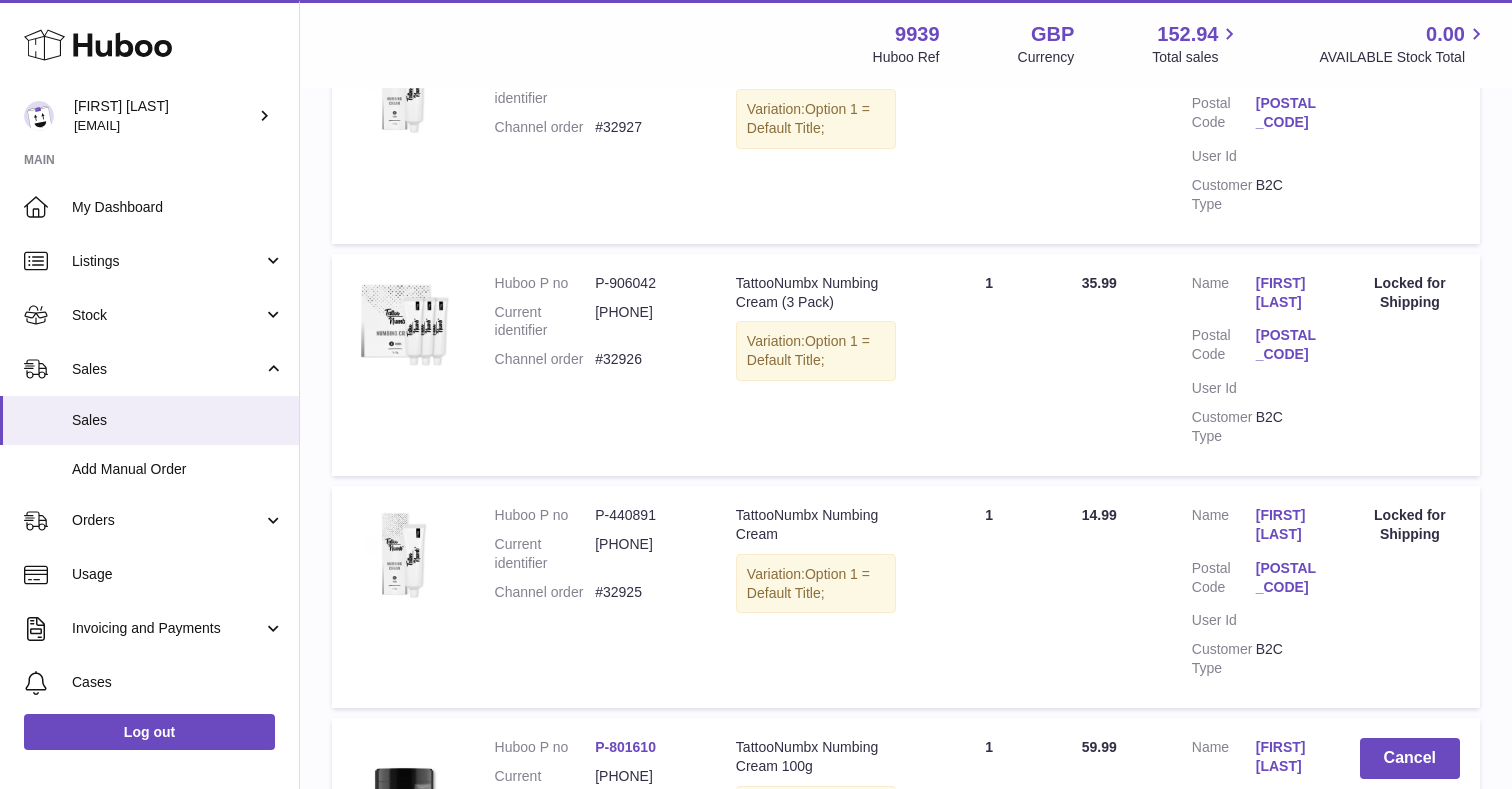 scroll, scrollTop: 1671, scrollLeft: 0, axis: vertical 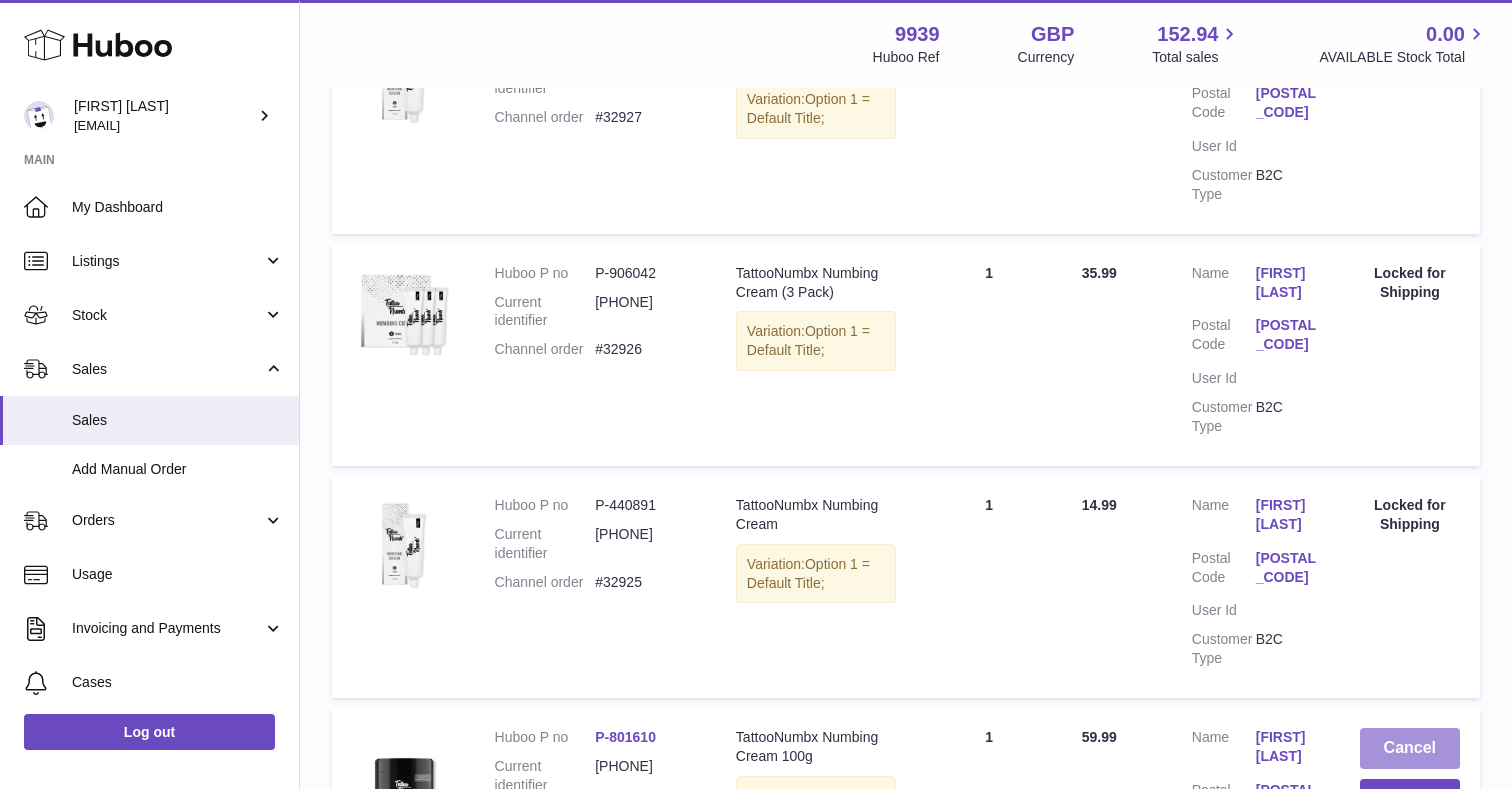 click on "Cancel" at bounding box center [1410, 748] 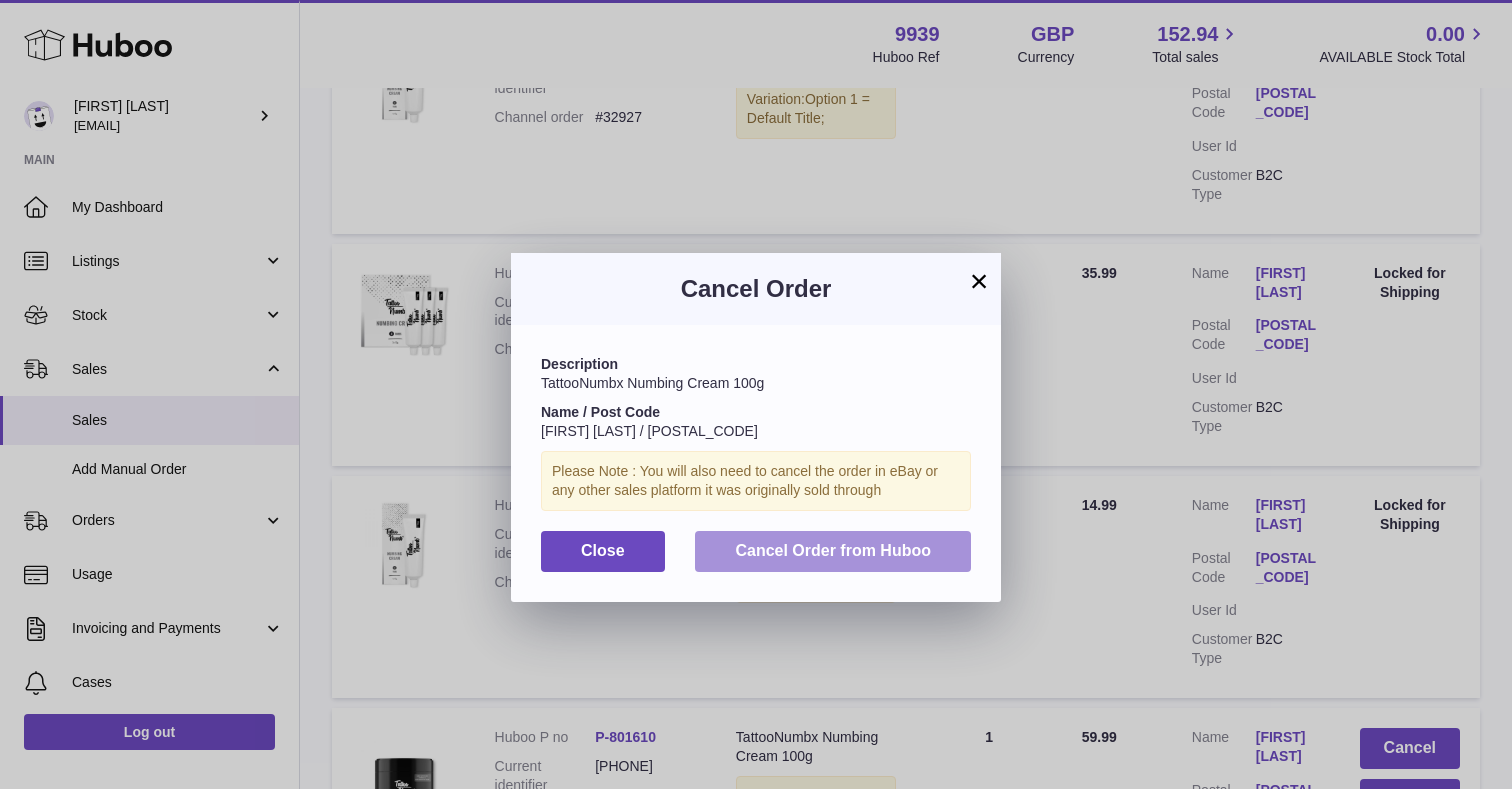 click on "Cancel Order from Huboo" at bounding box center (833, 551) 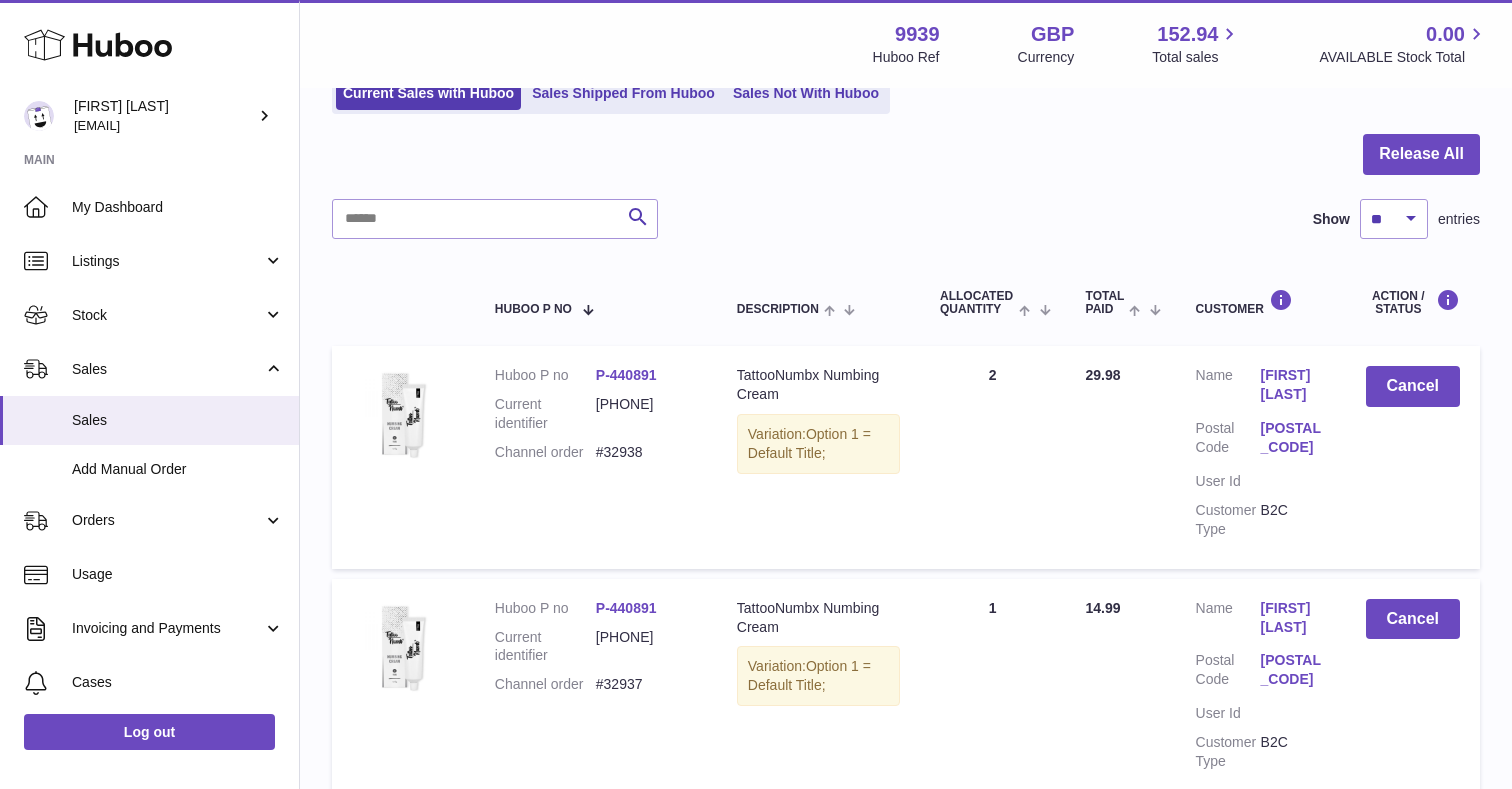 scroll, scrollTop: 127, scrollLeft: 0, axis: vertical 